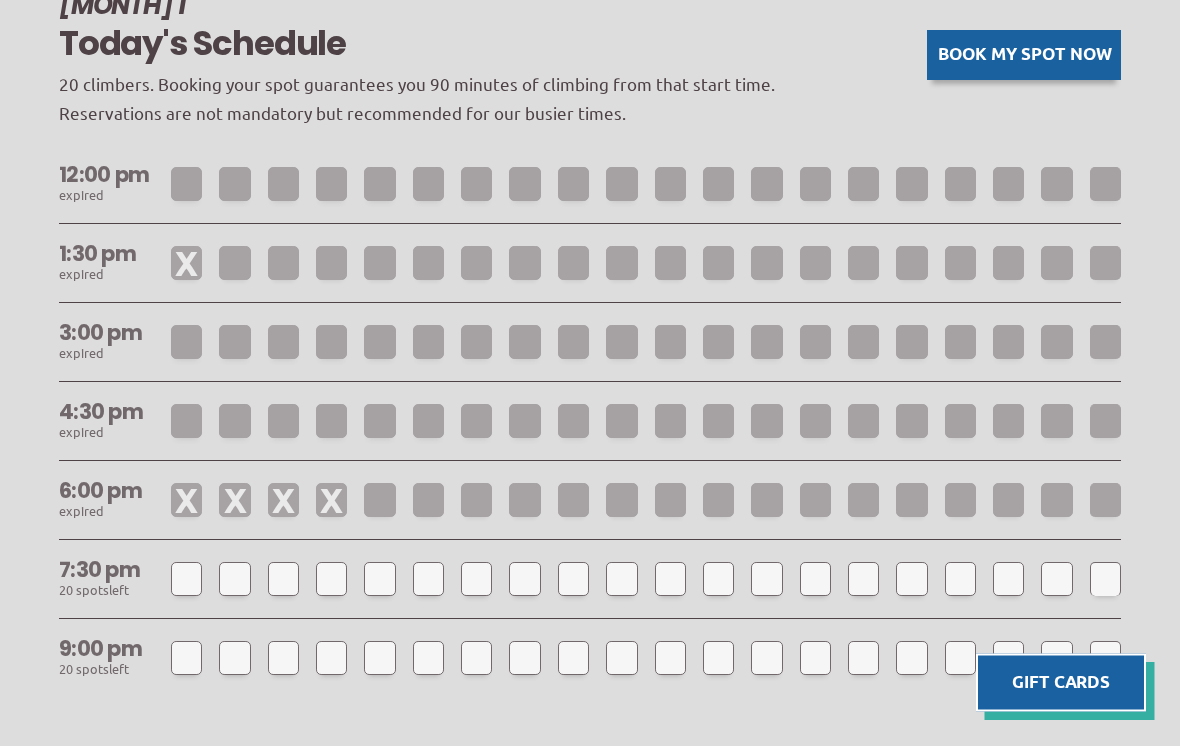 scroll, scrollTop: 1551, scrollLeft: 0, axis: vertical 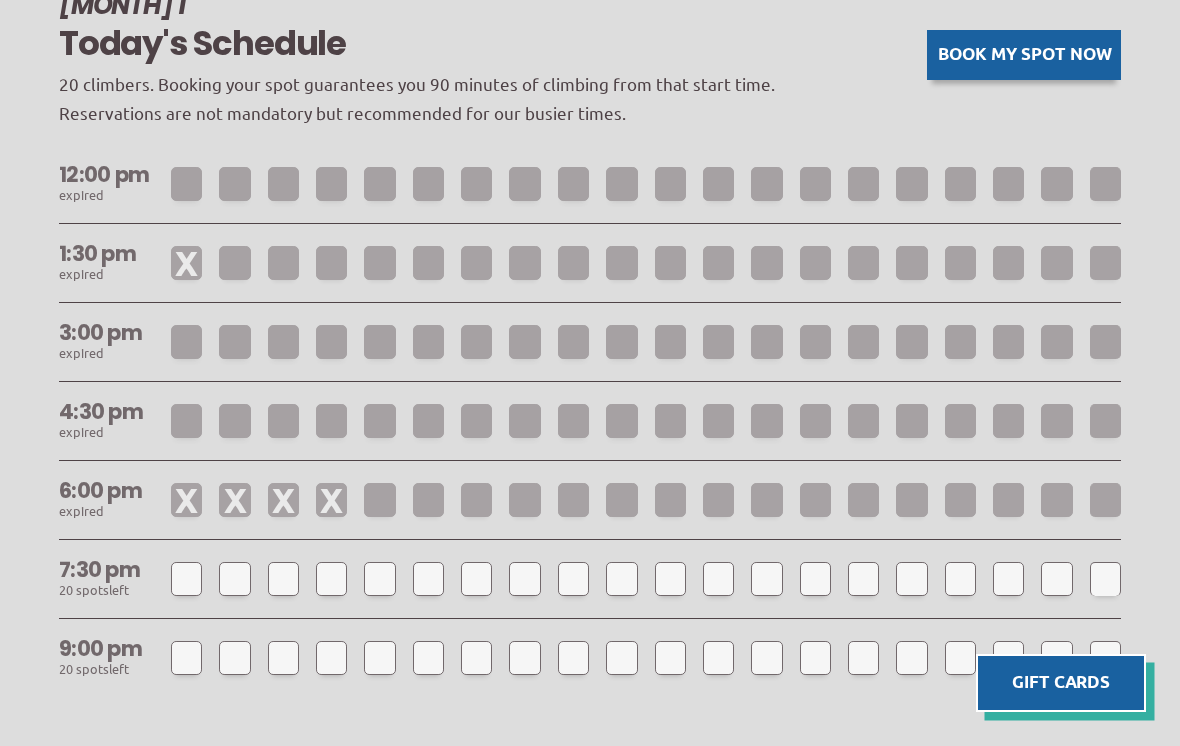 click on "Book my spot now" at bounding box center (1024, 55) 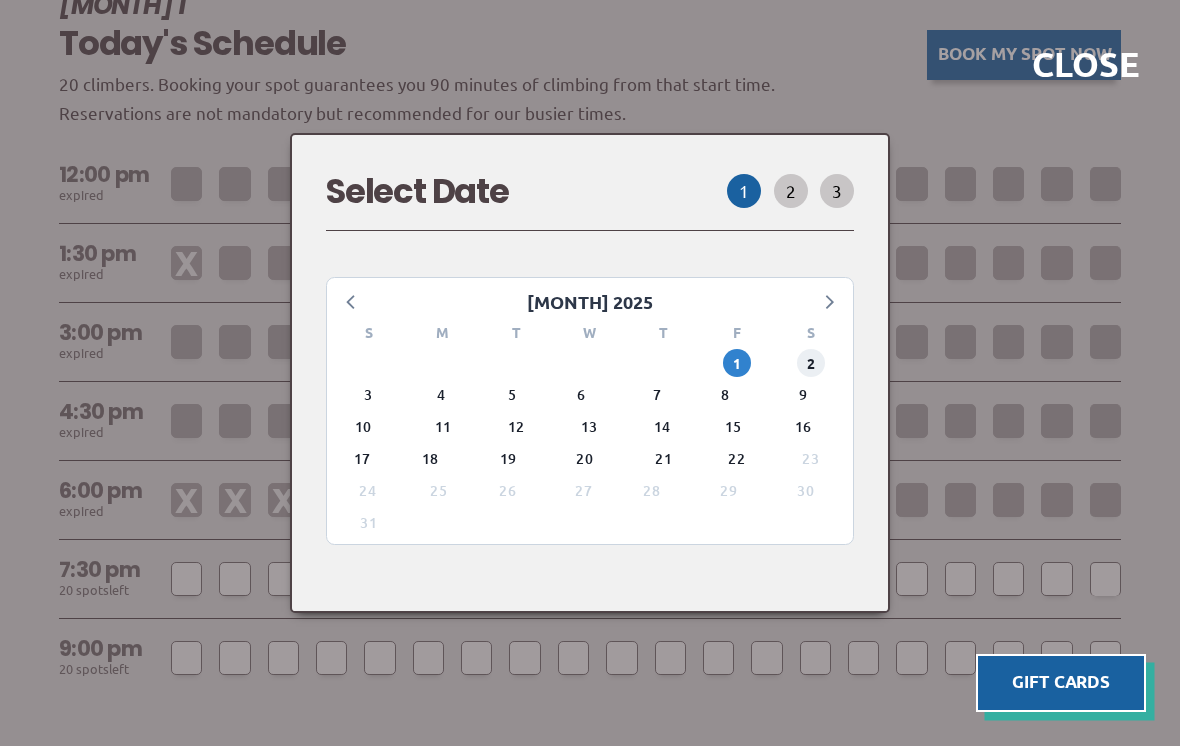 click on "2" at bounding box center (811, 363) 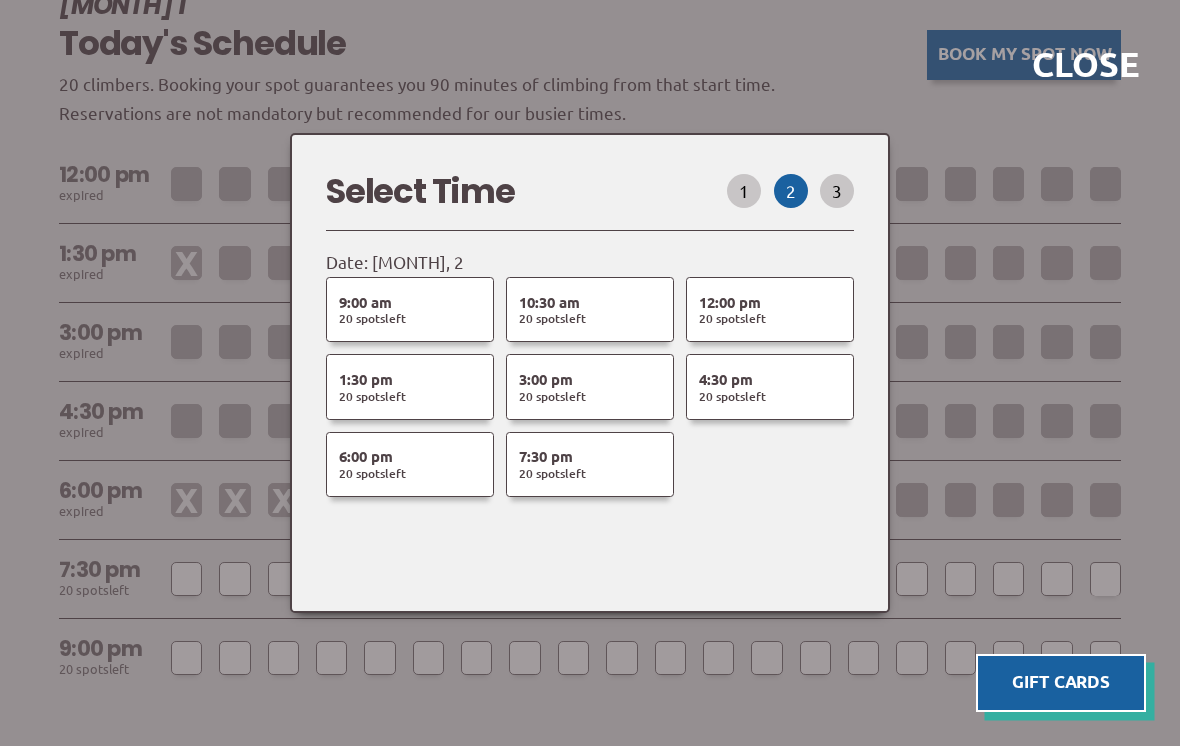 click on "20 Spot s  Left" at bounding box center [552, 319] 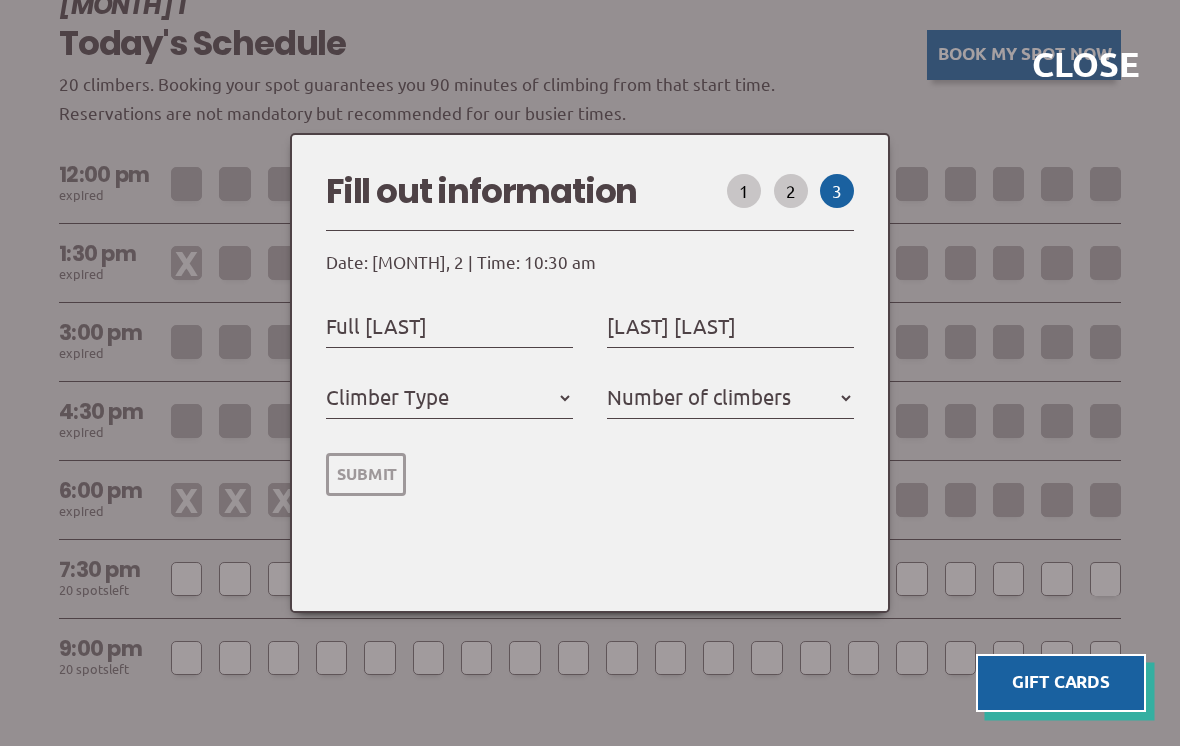 select 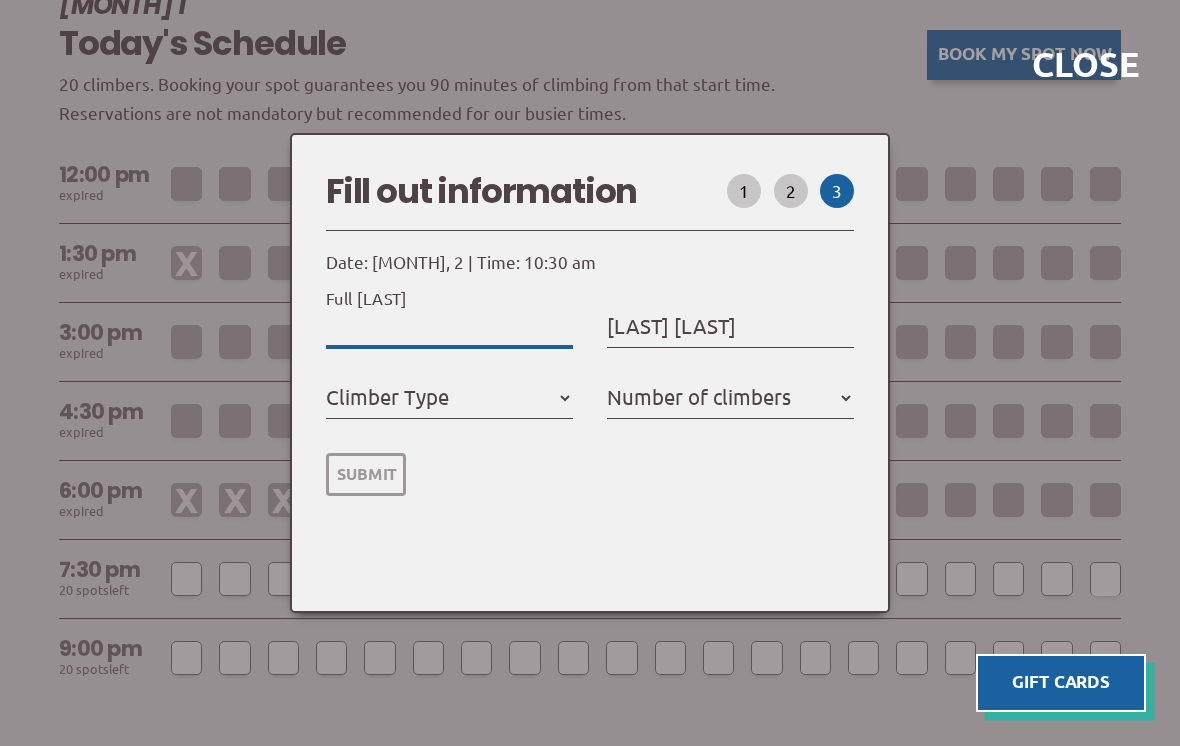 click on "Full name" at bounding box center [449, 327] 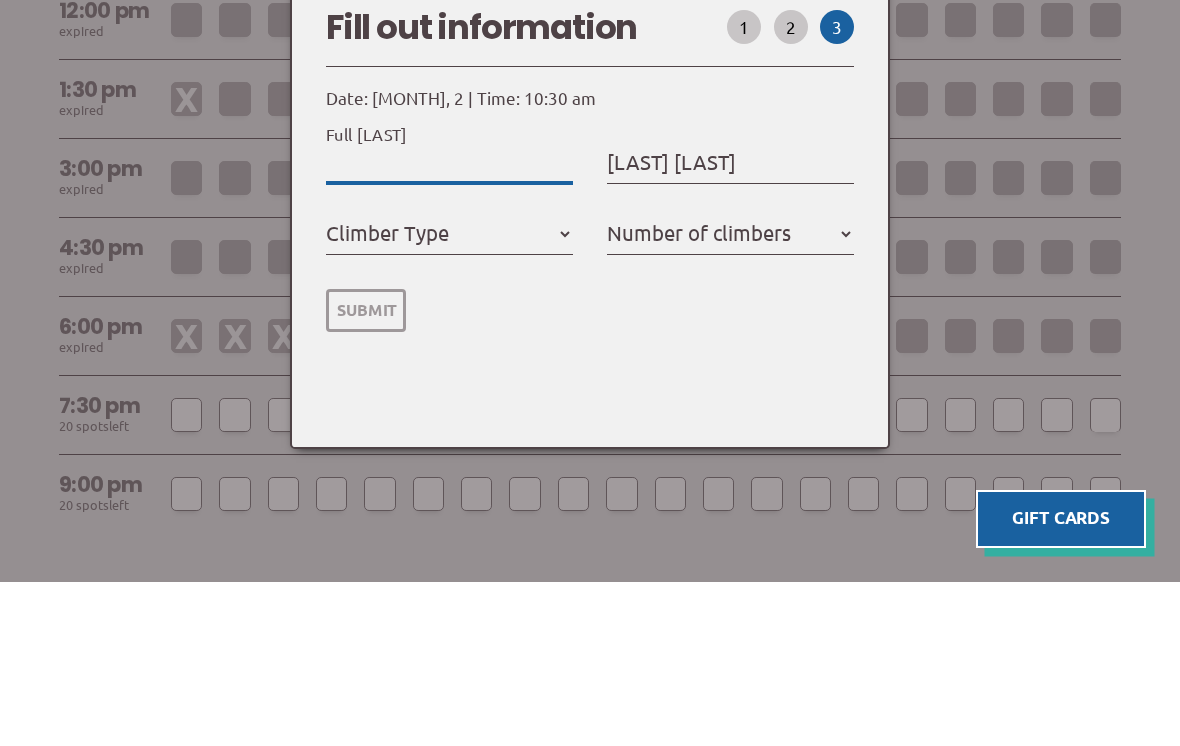type on "L" 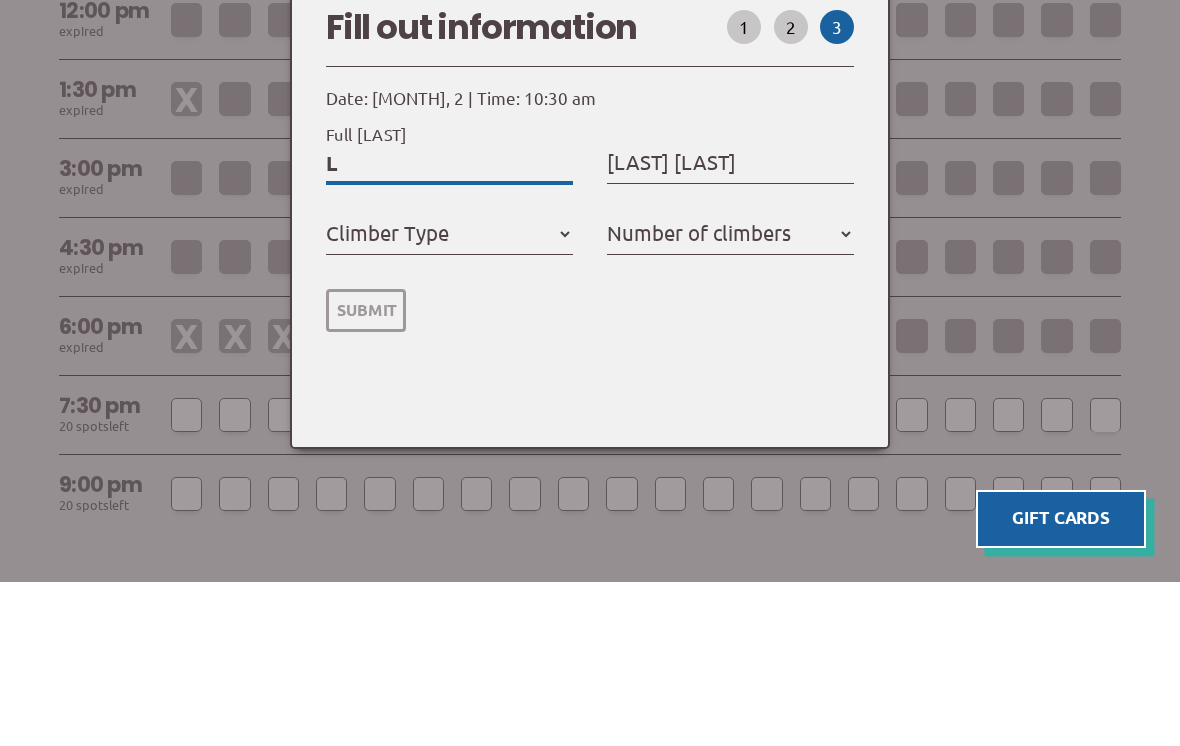 type on "Li" 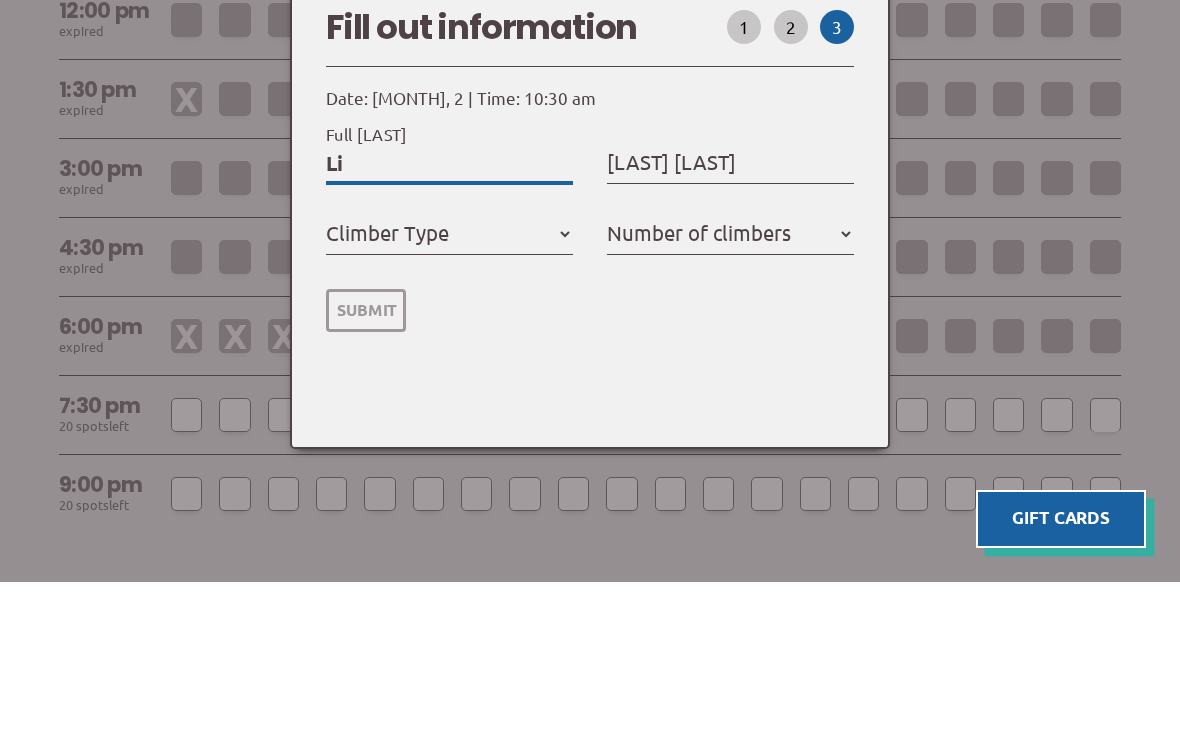 select 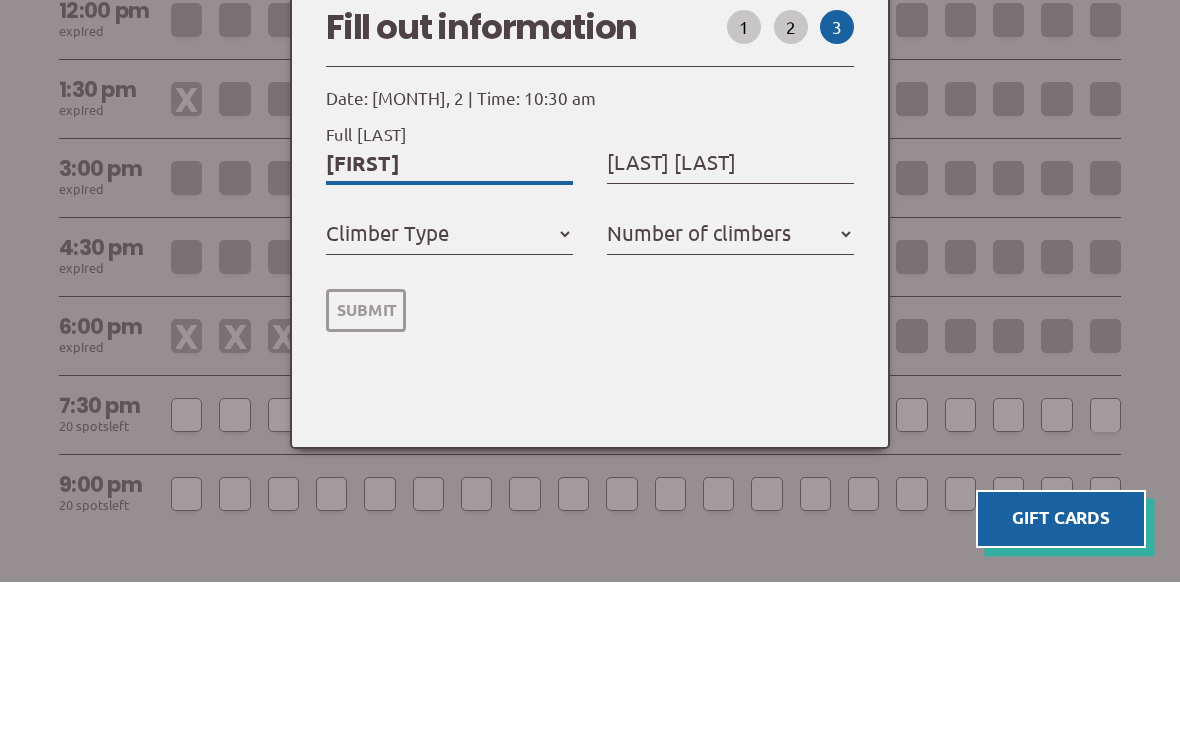 select 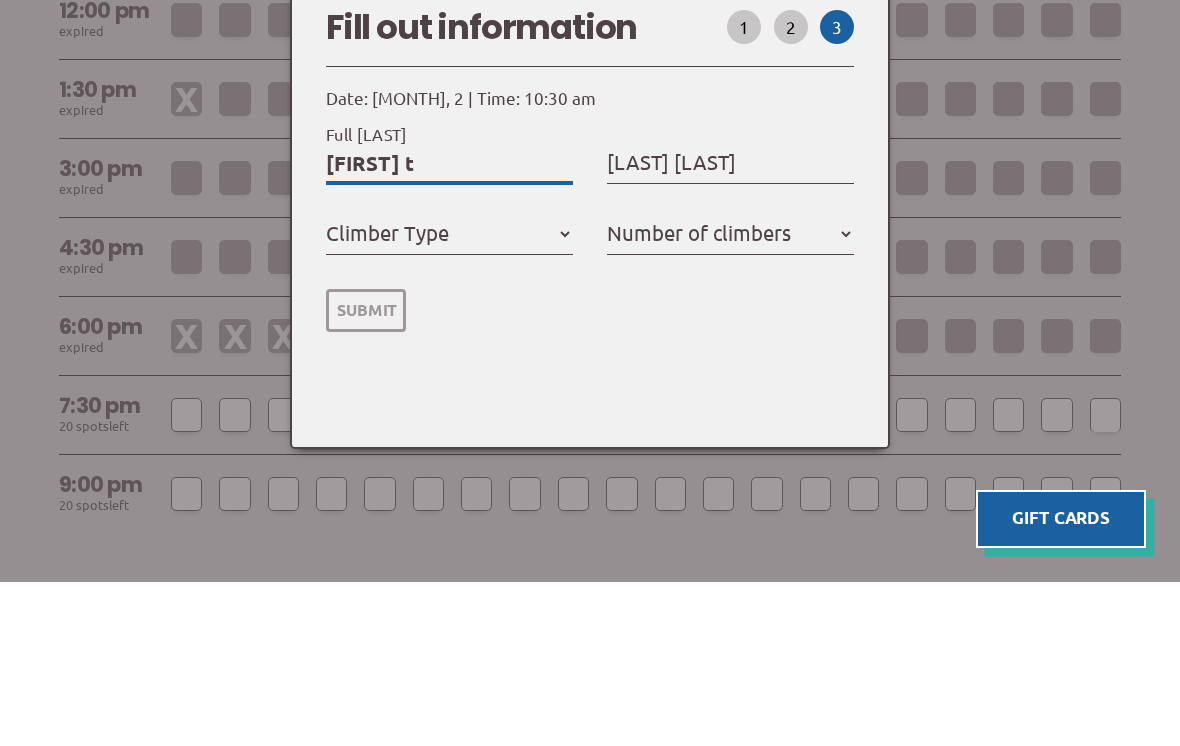 select 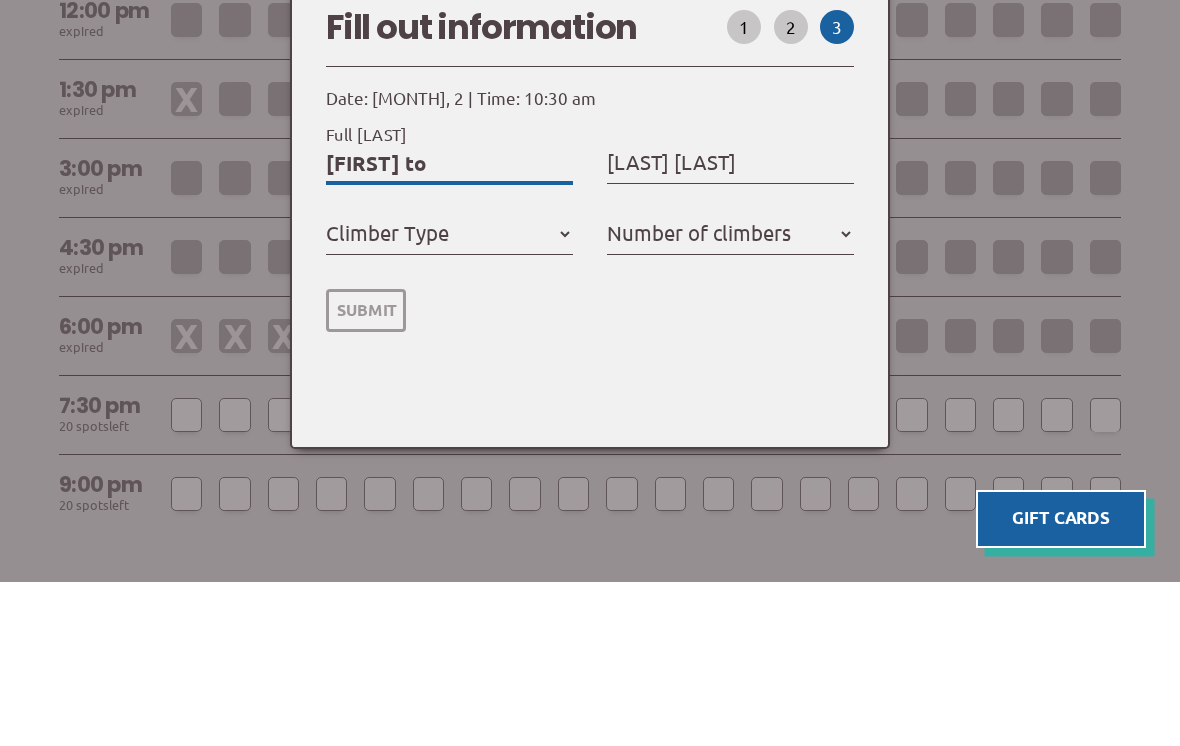 select 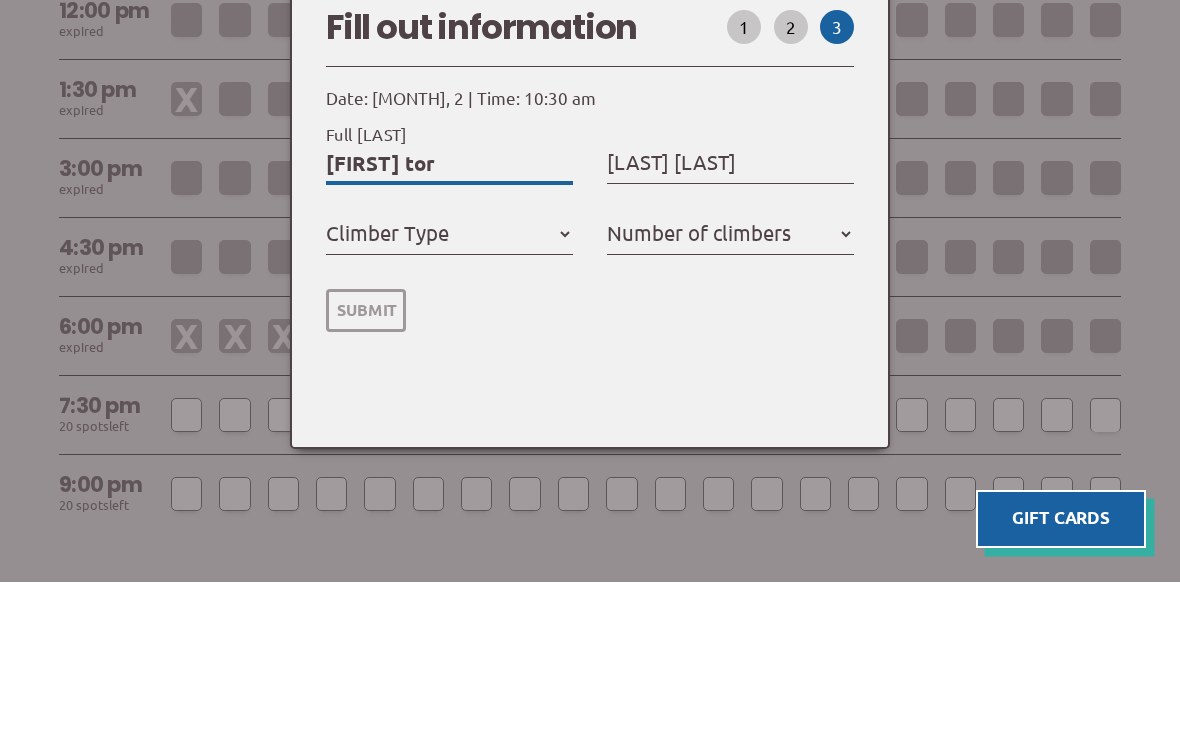 select 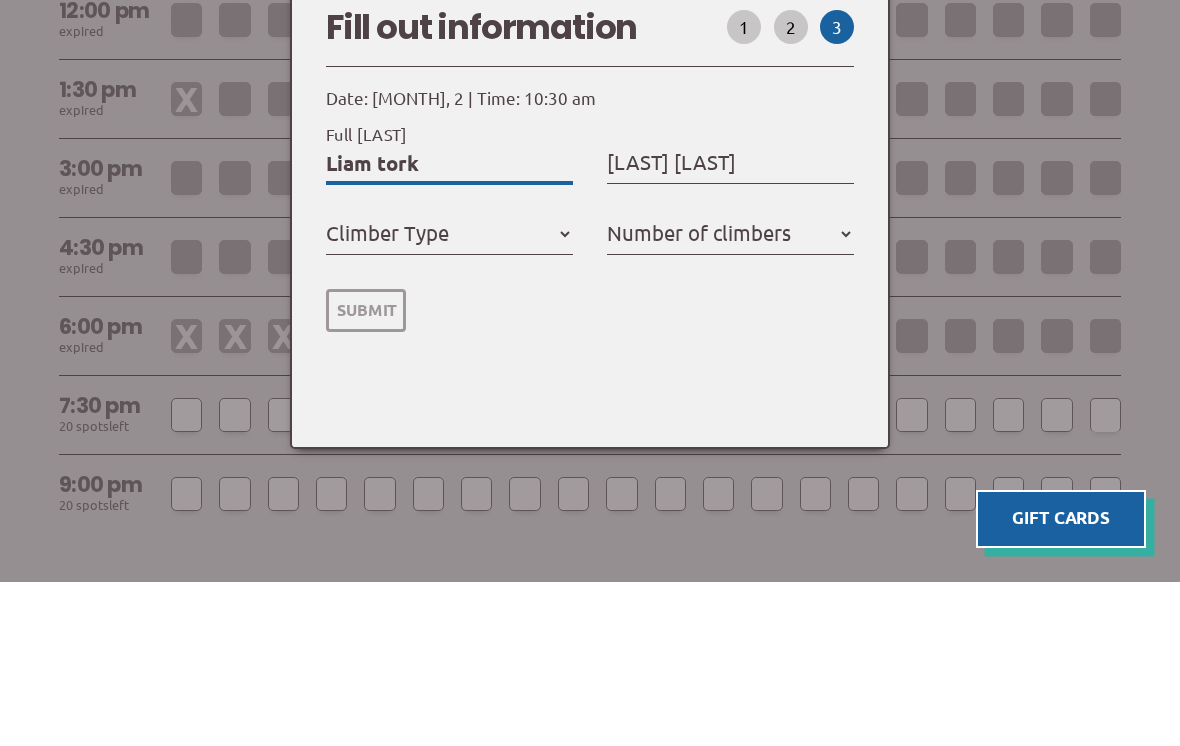 select 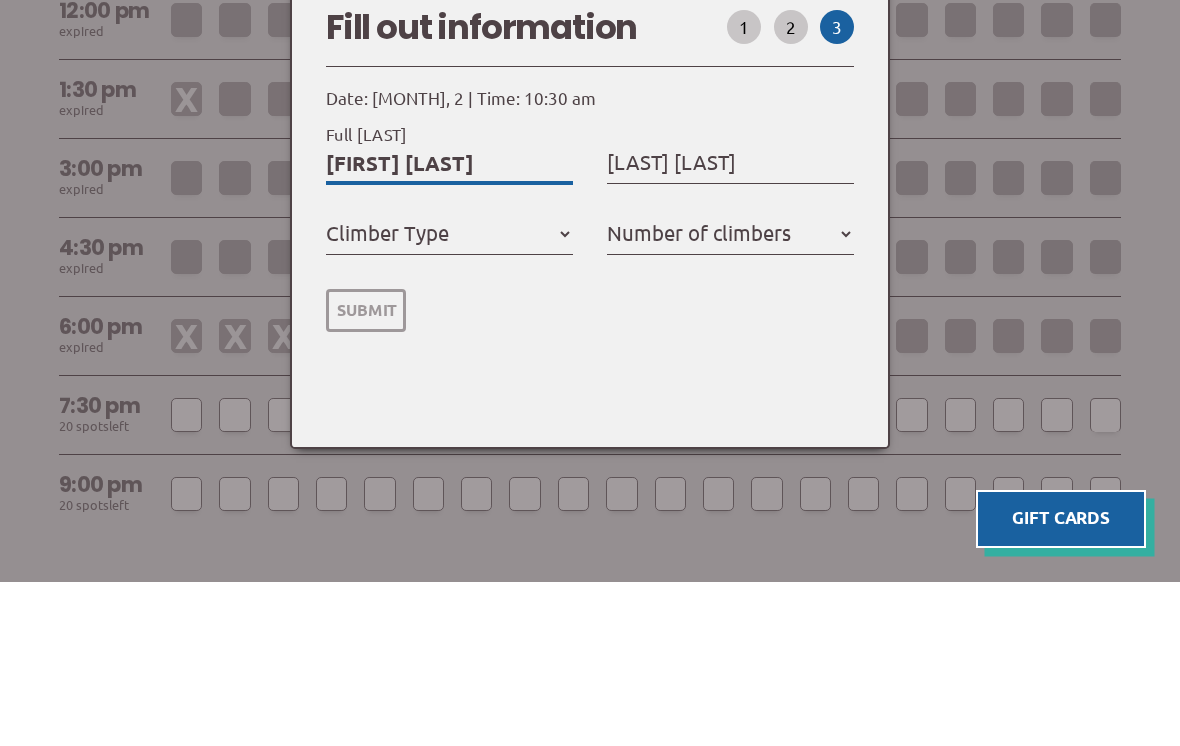 select 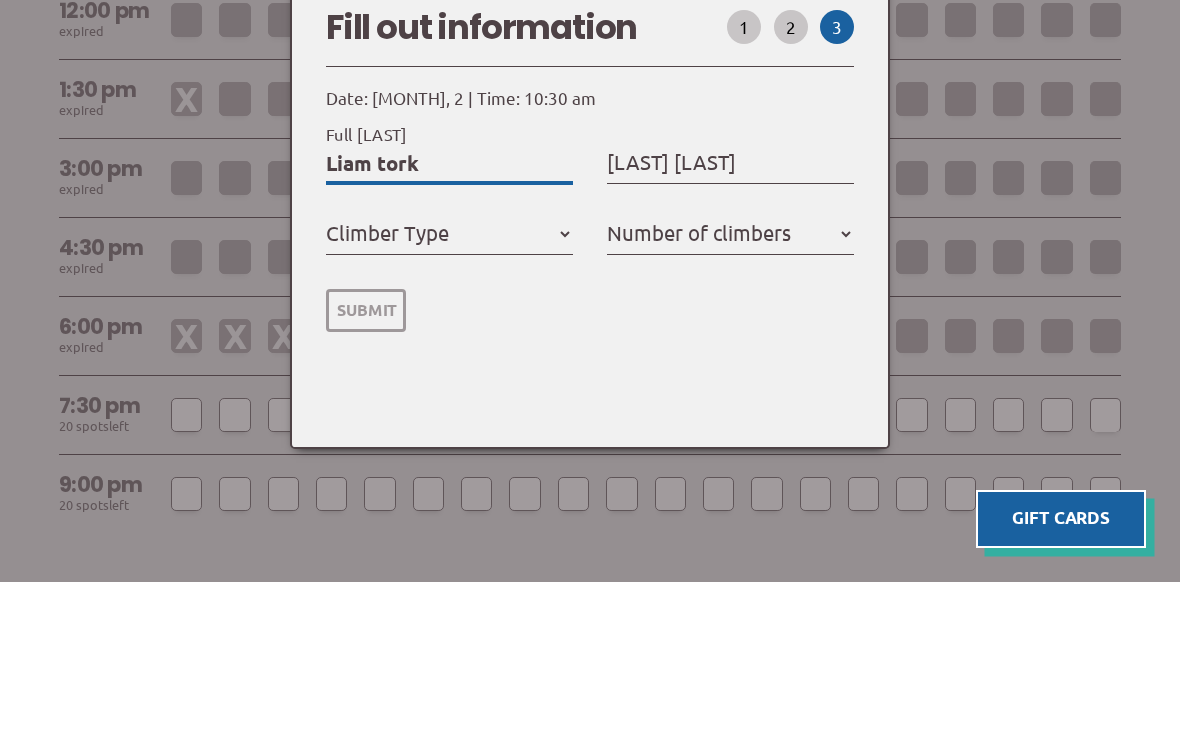type on "Liam tor" 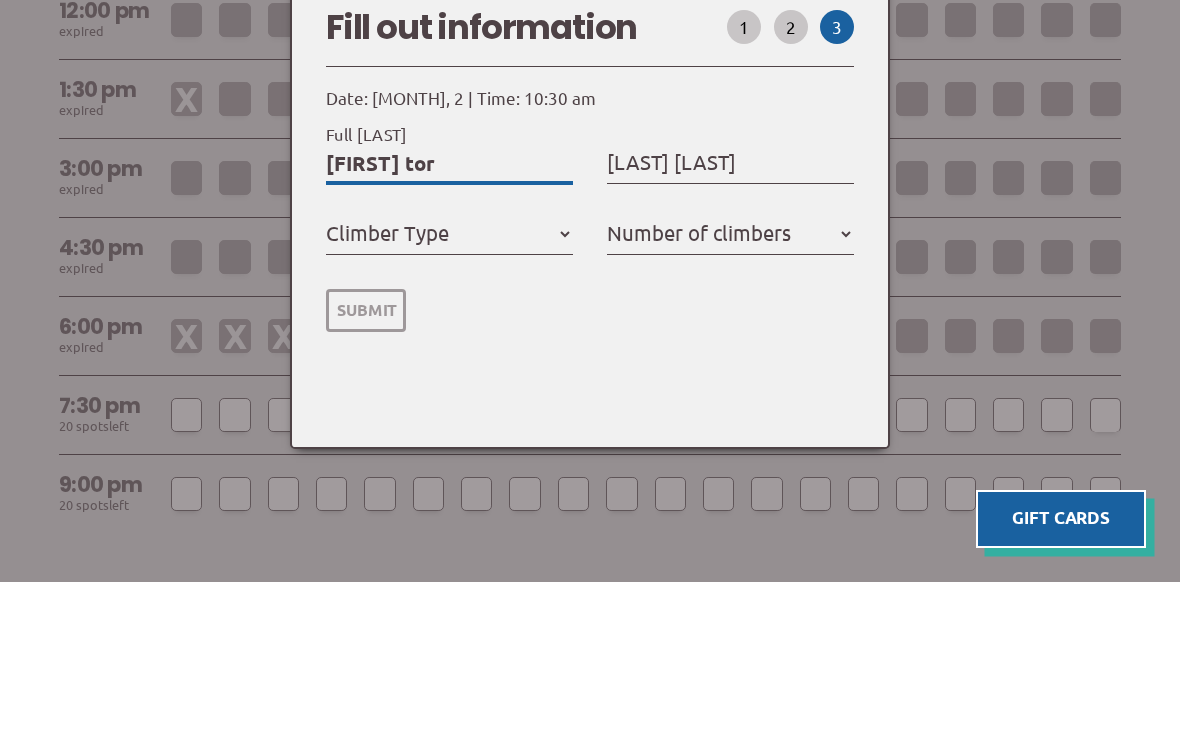 type on "Liam to" 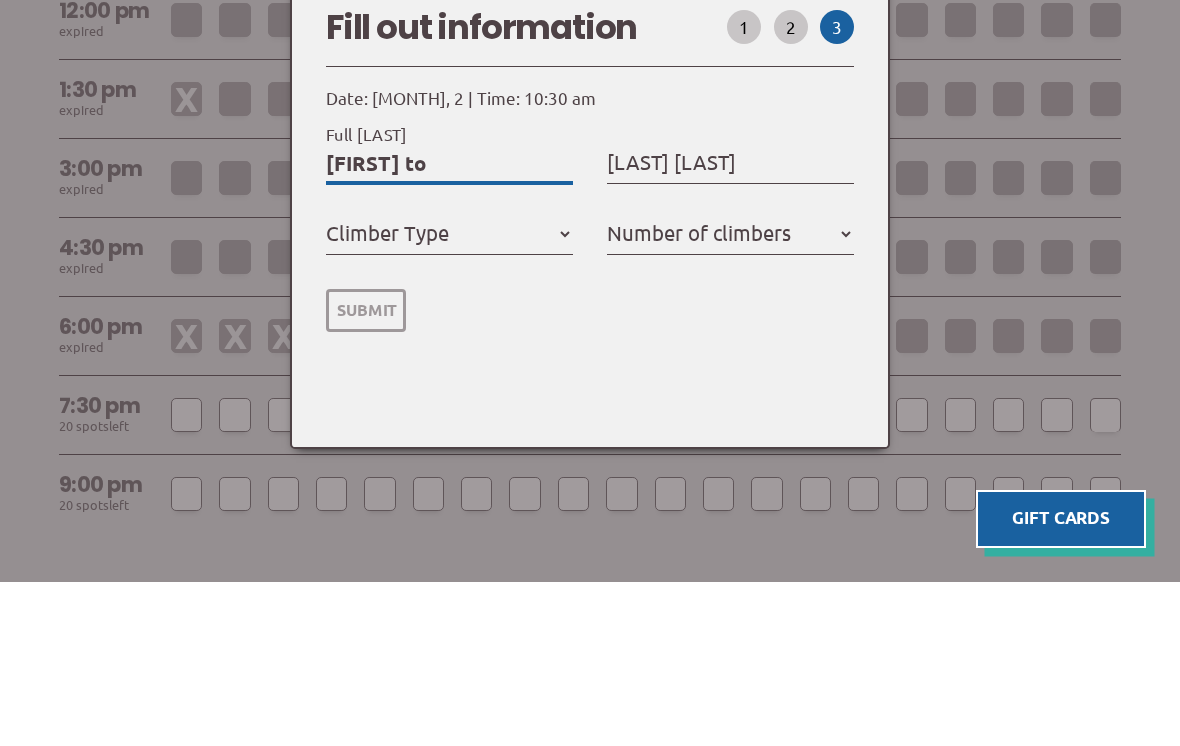 type on "Liam t" 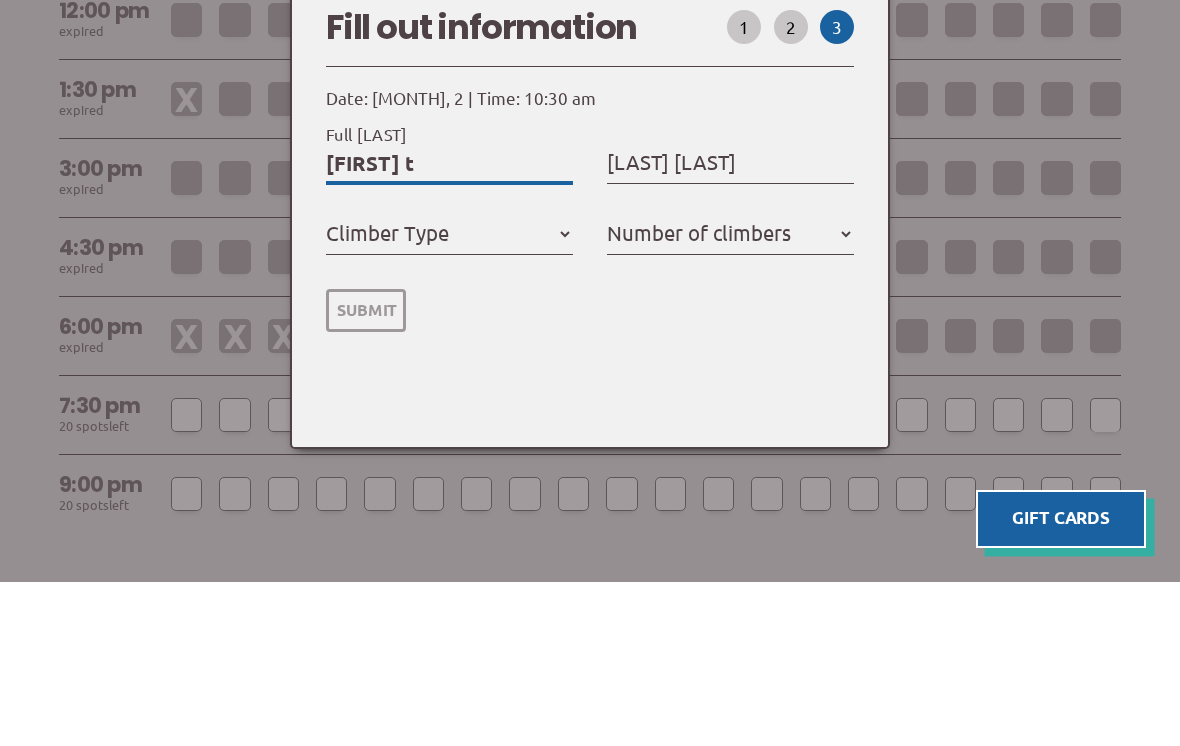 type on "Liam" 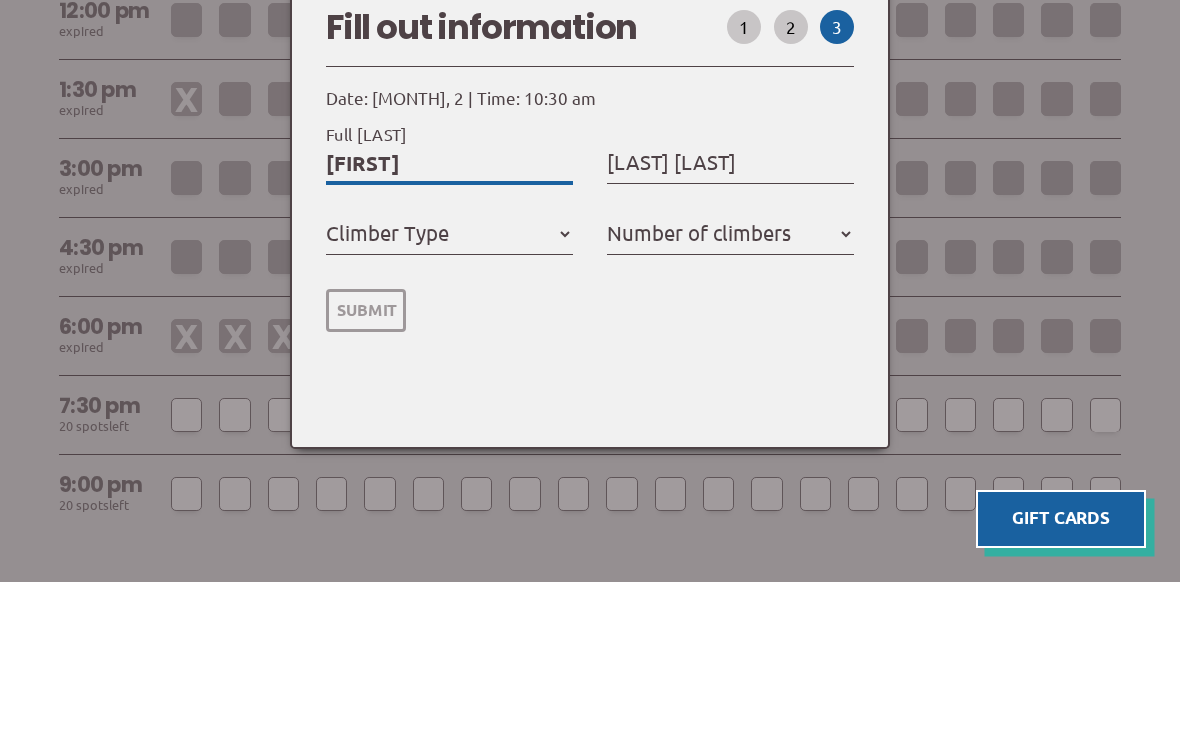 type on "Liam" 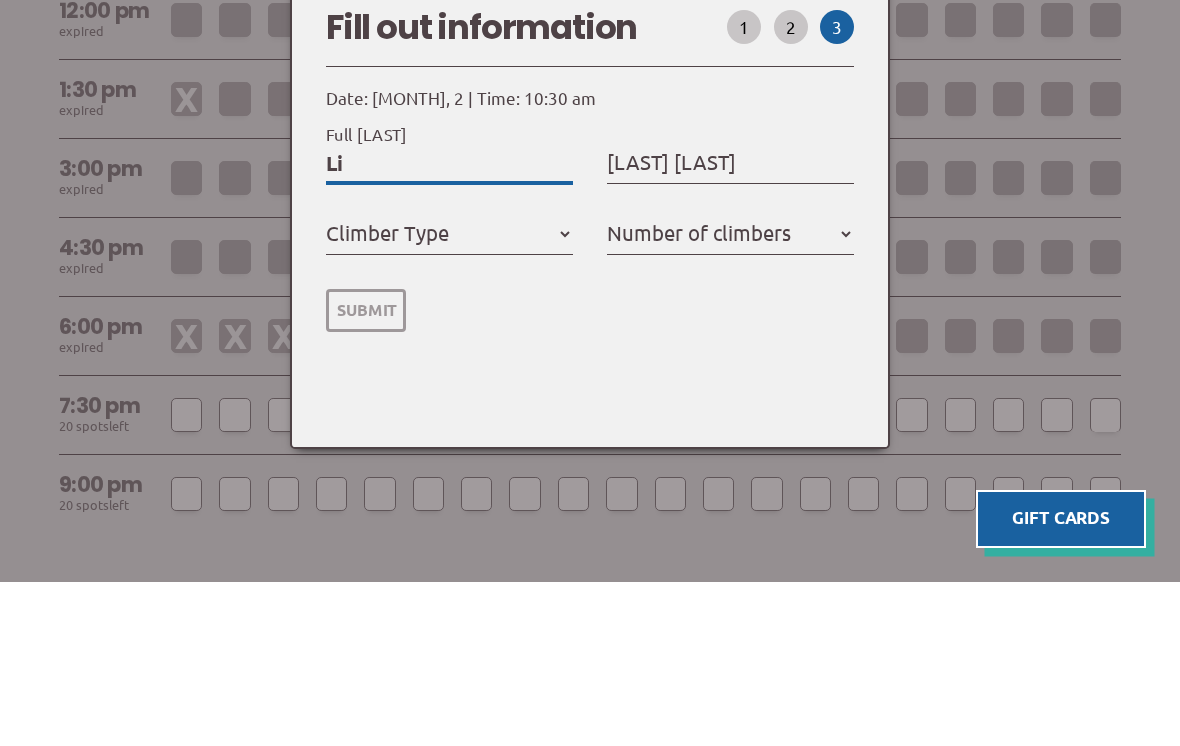 type on "L" 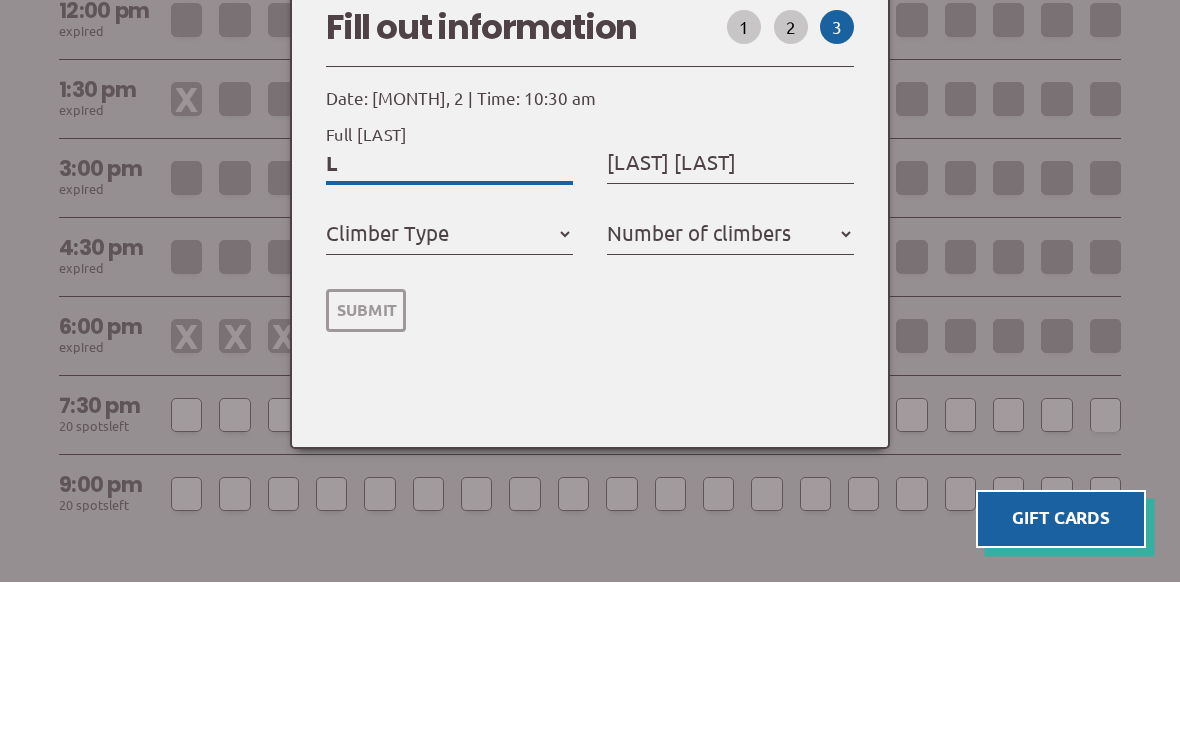 type 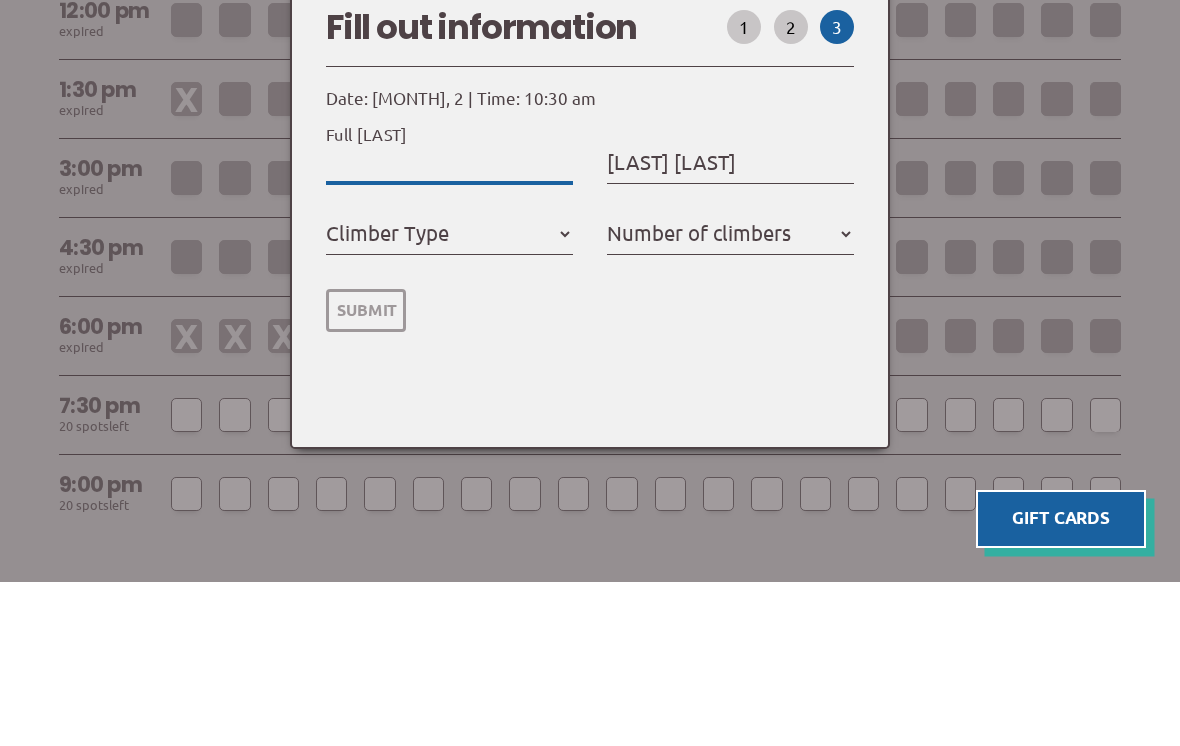 type on "A" 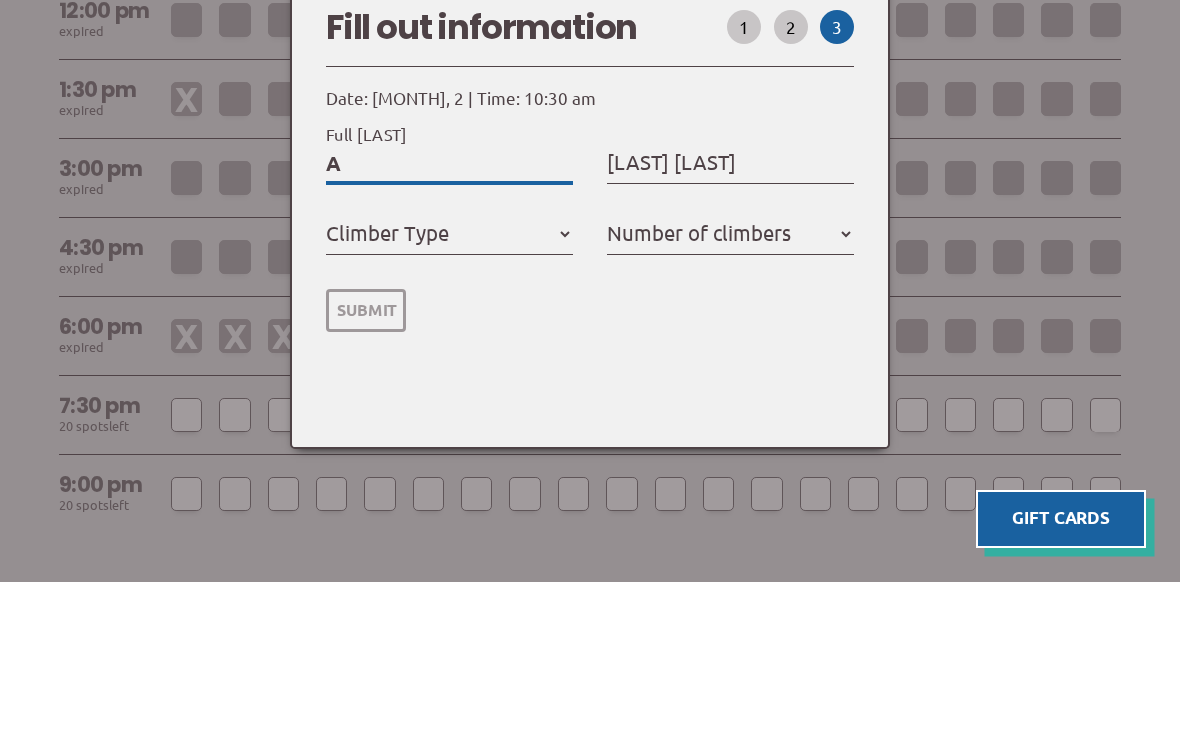 type on "Am" 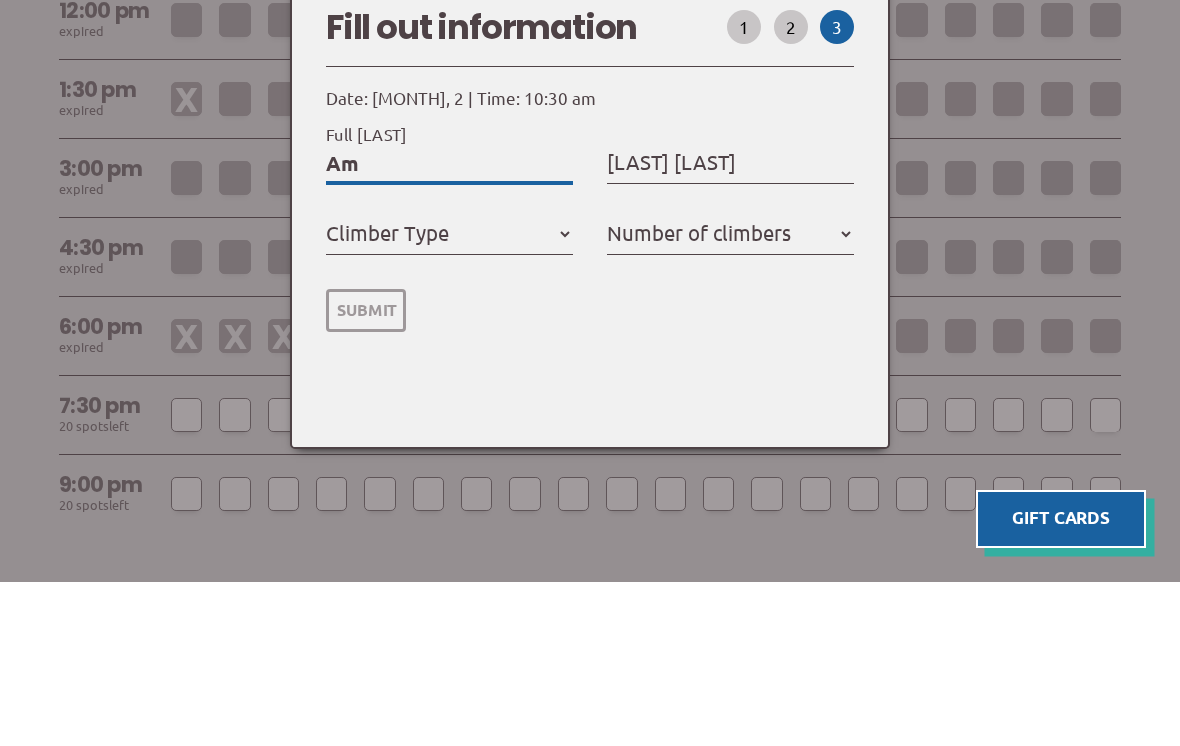 select 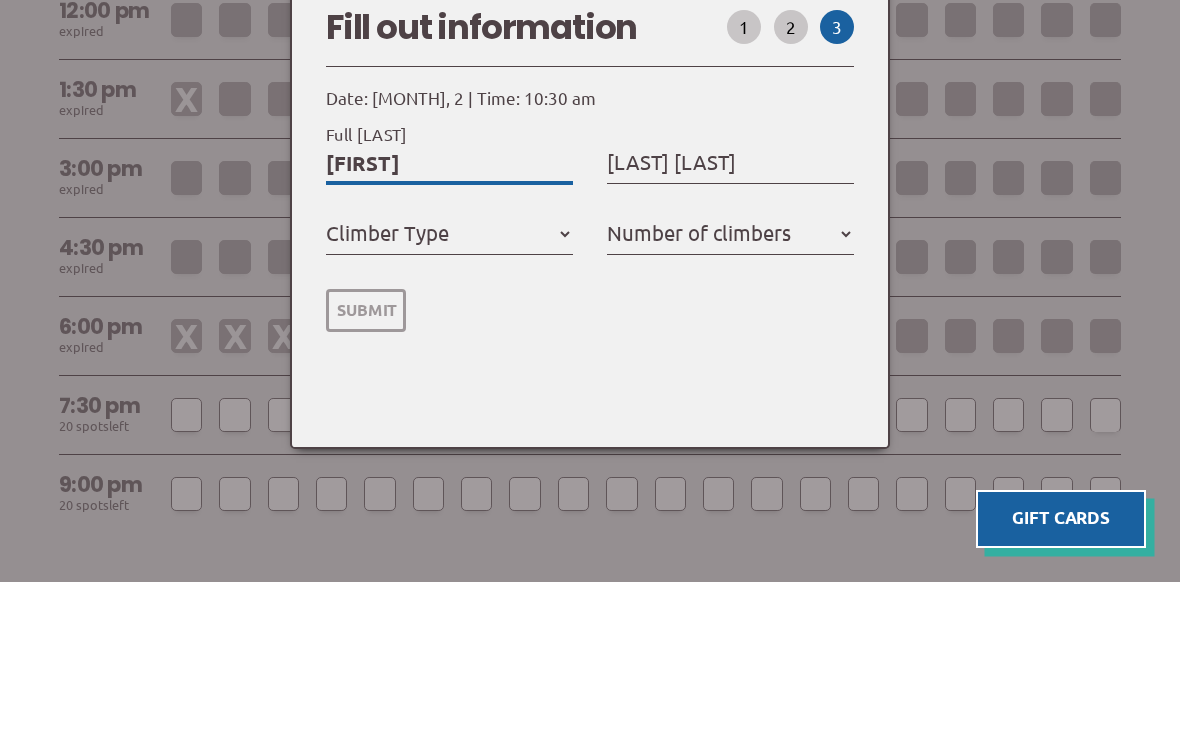 select 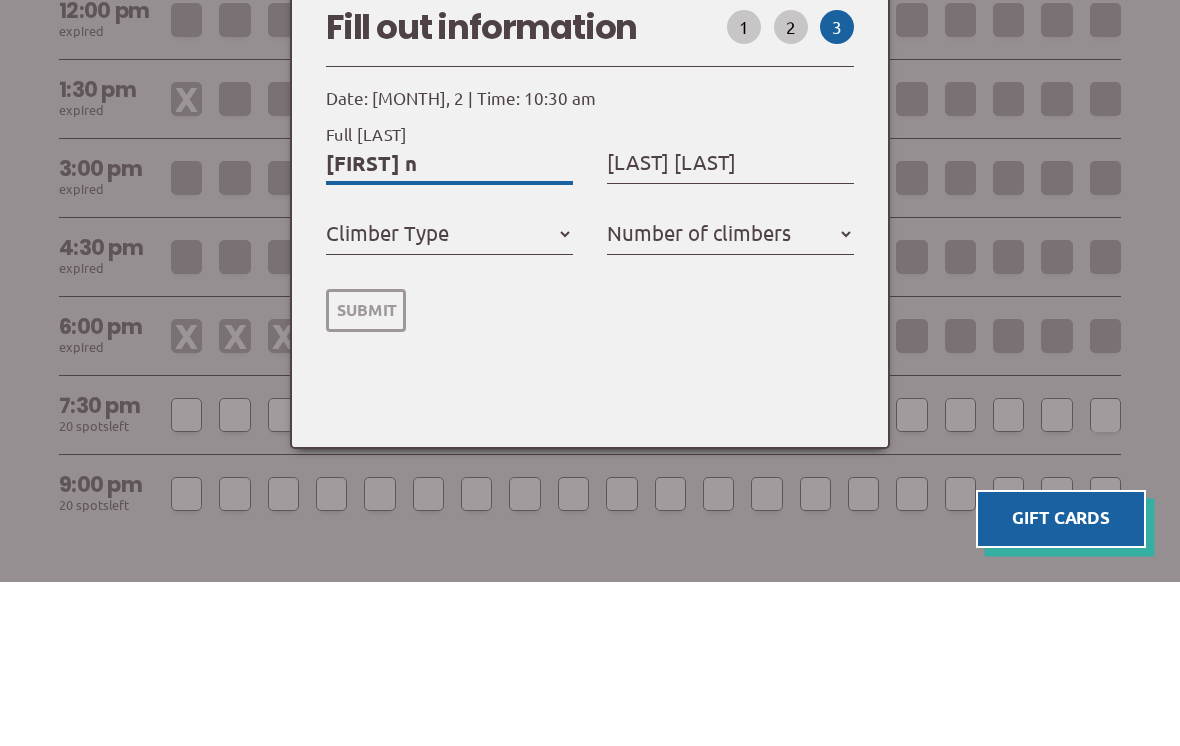 select 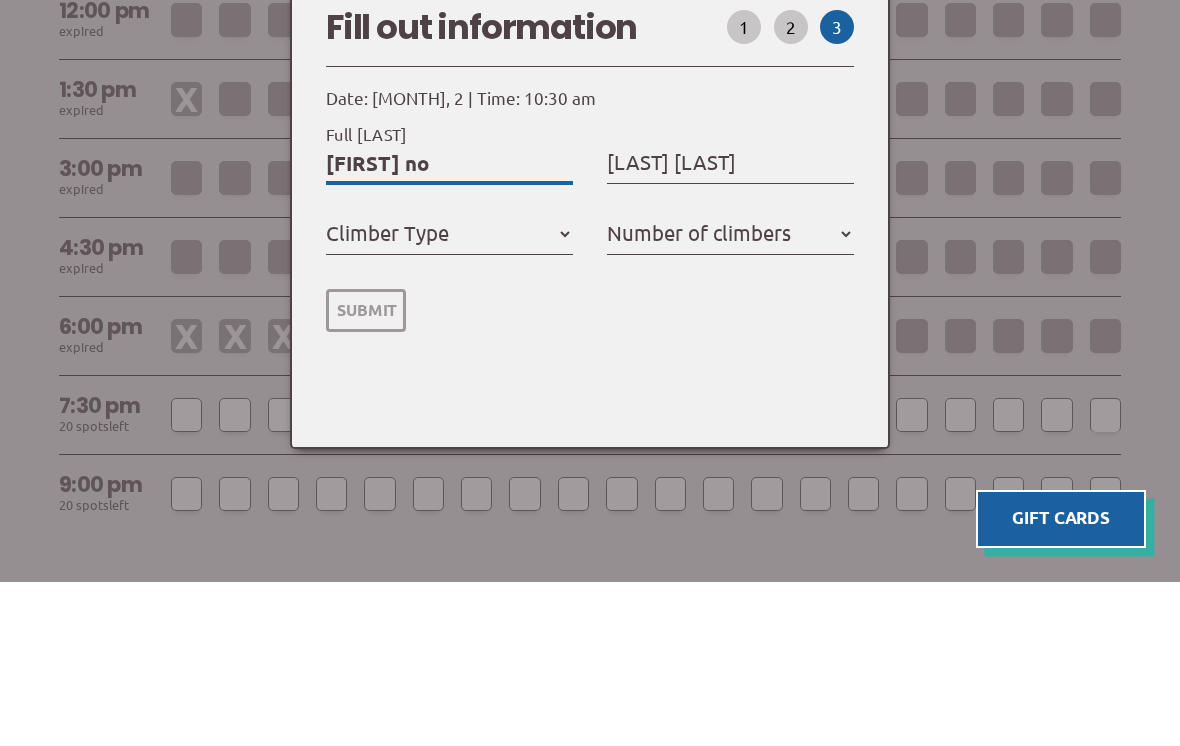 select 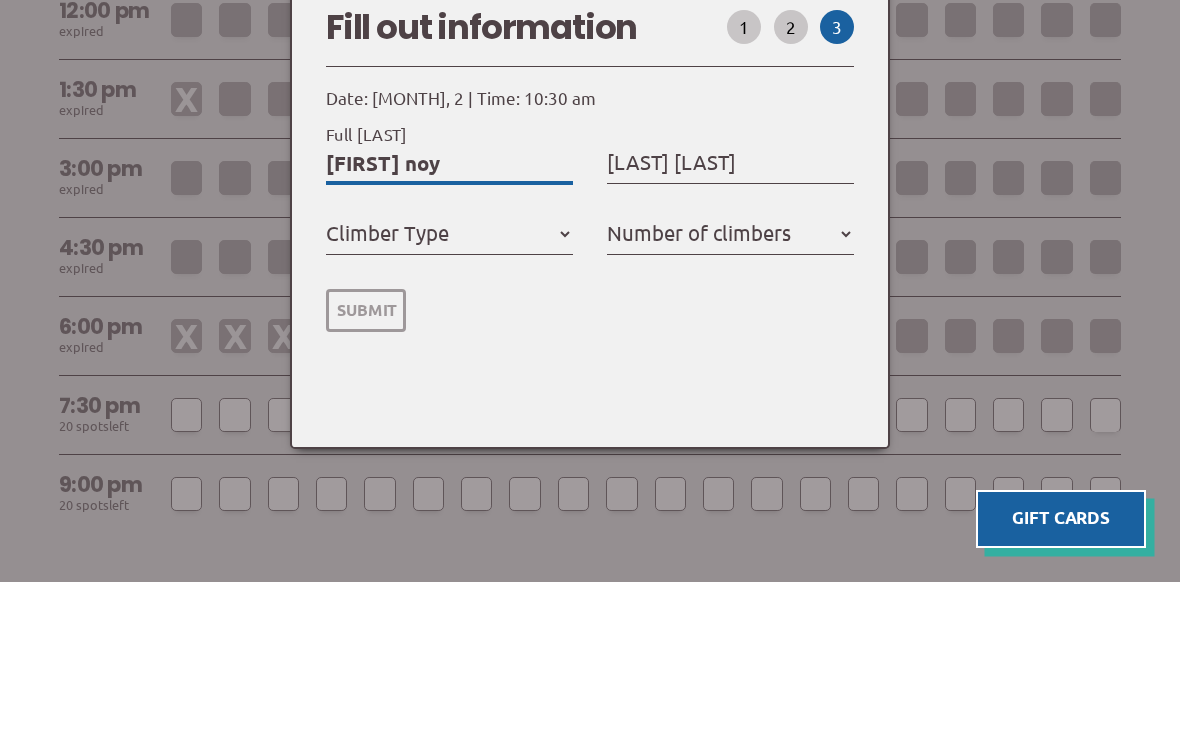 type on "Amanda noye" 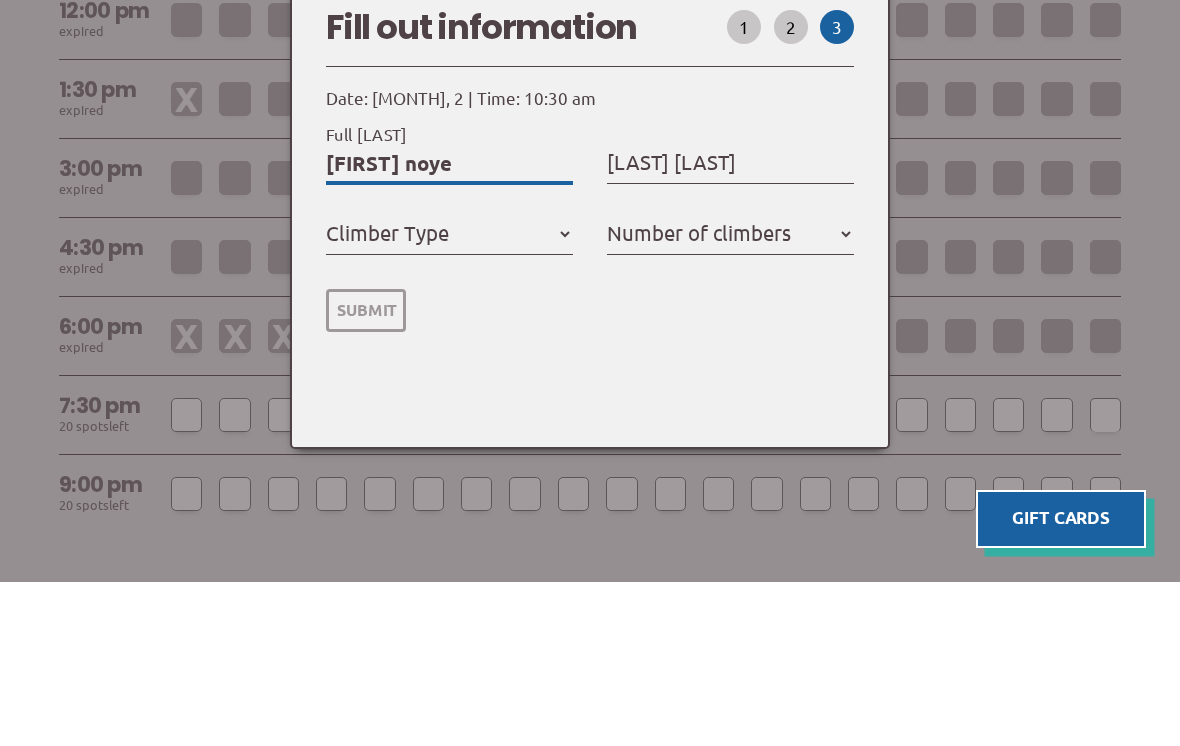 select 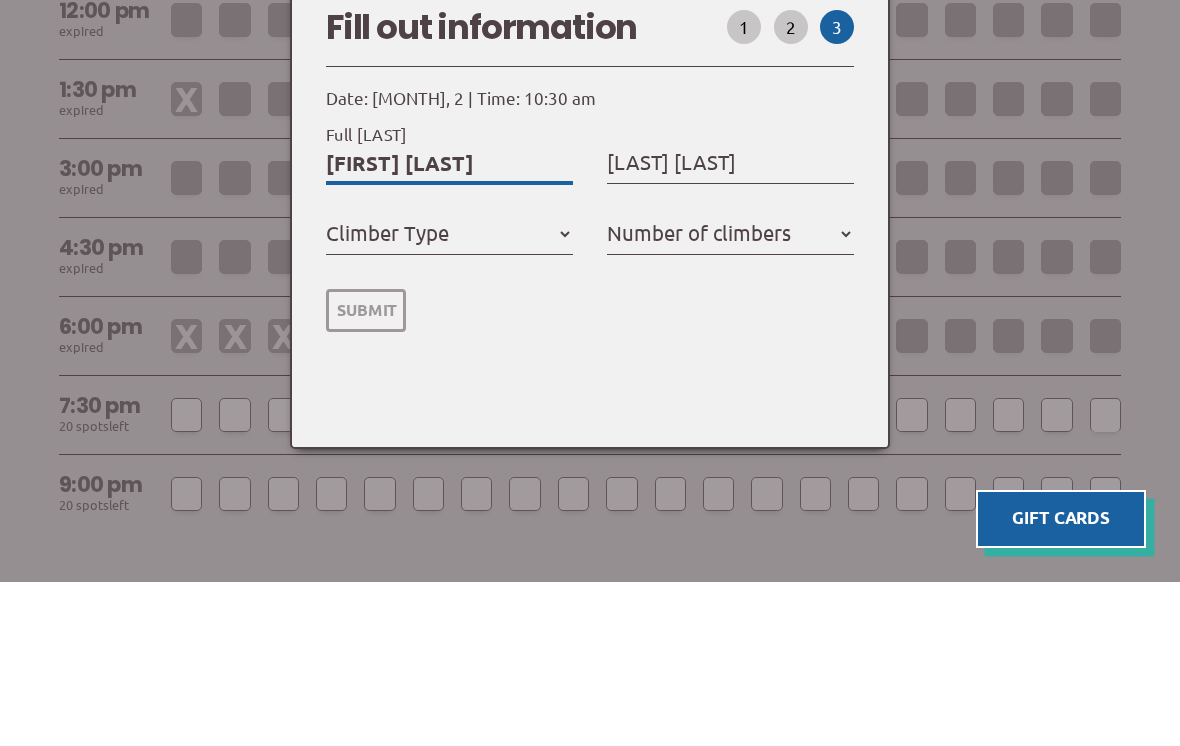 select 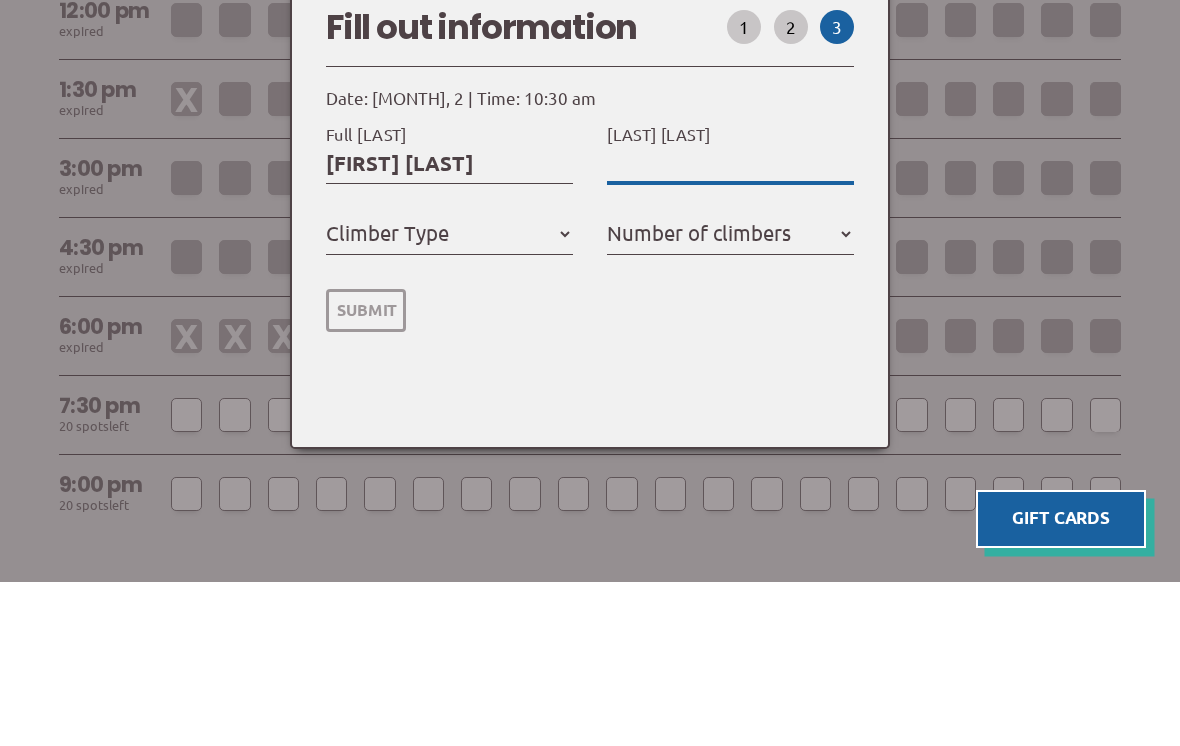 click on "Phone Number" at bounding box center [730, 327] 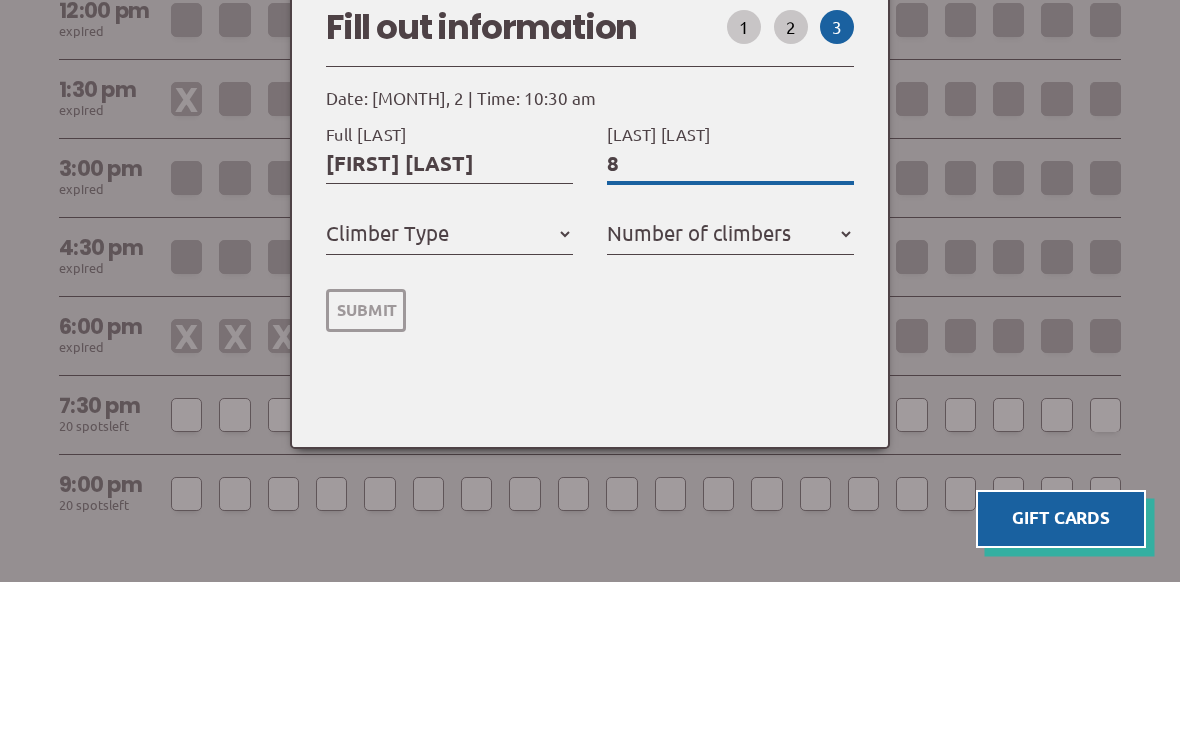 type on "81" 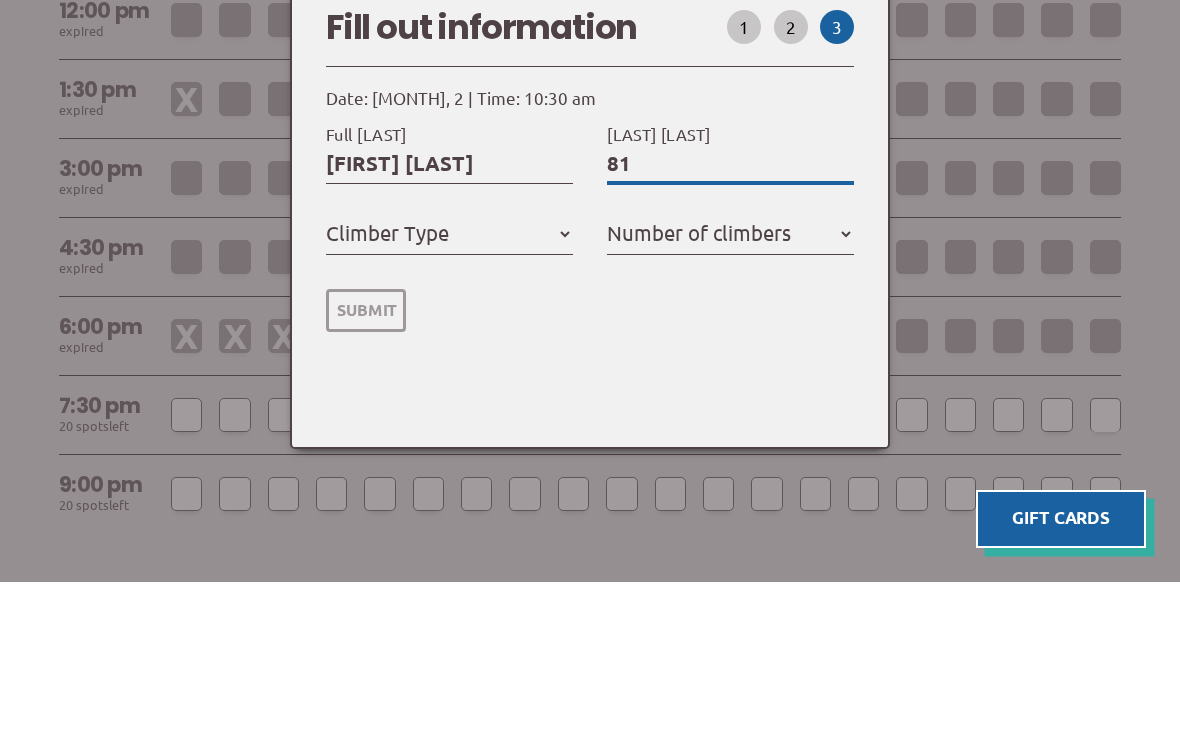 select 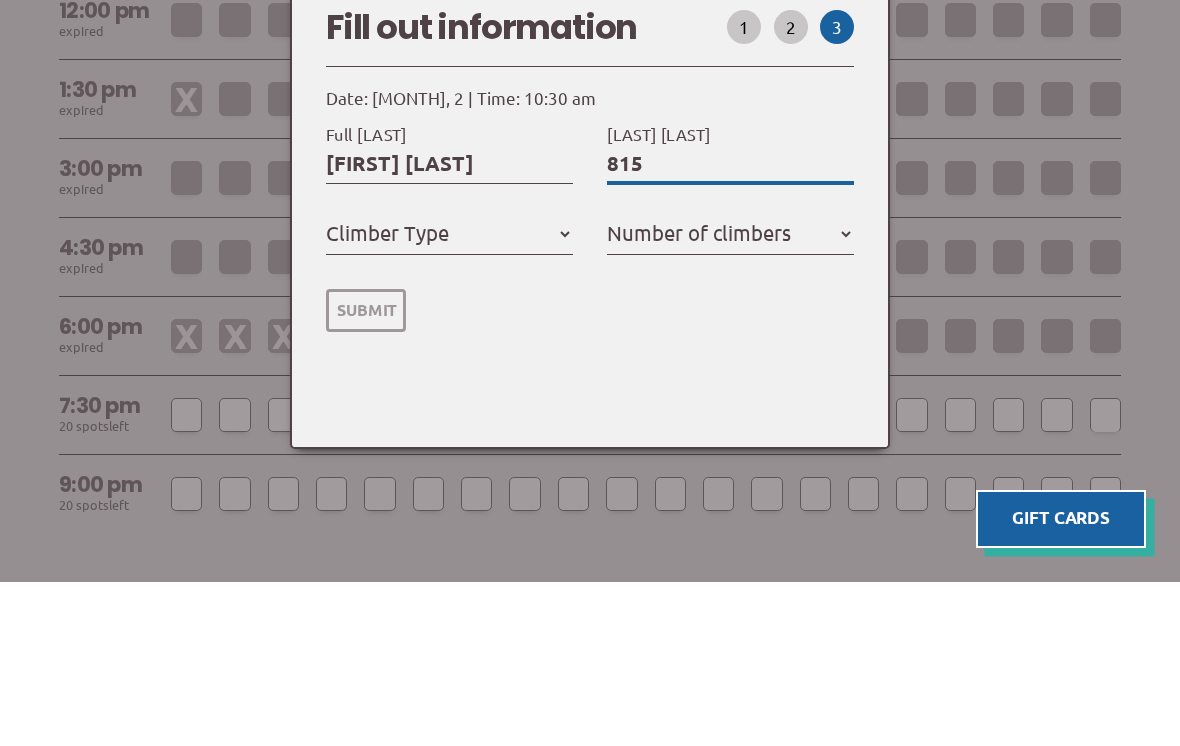 select 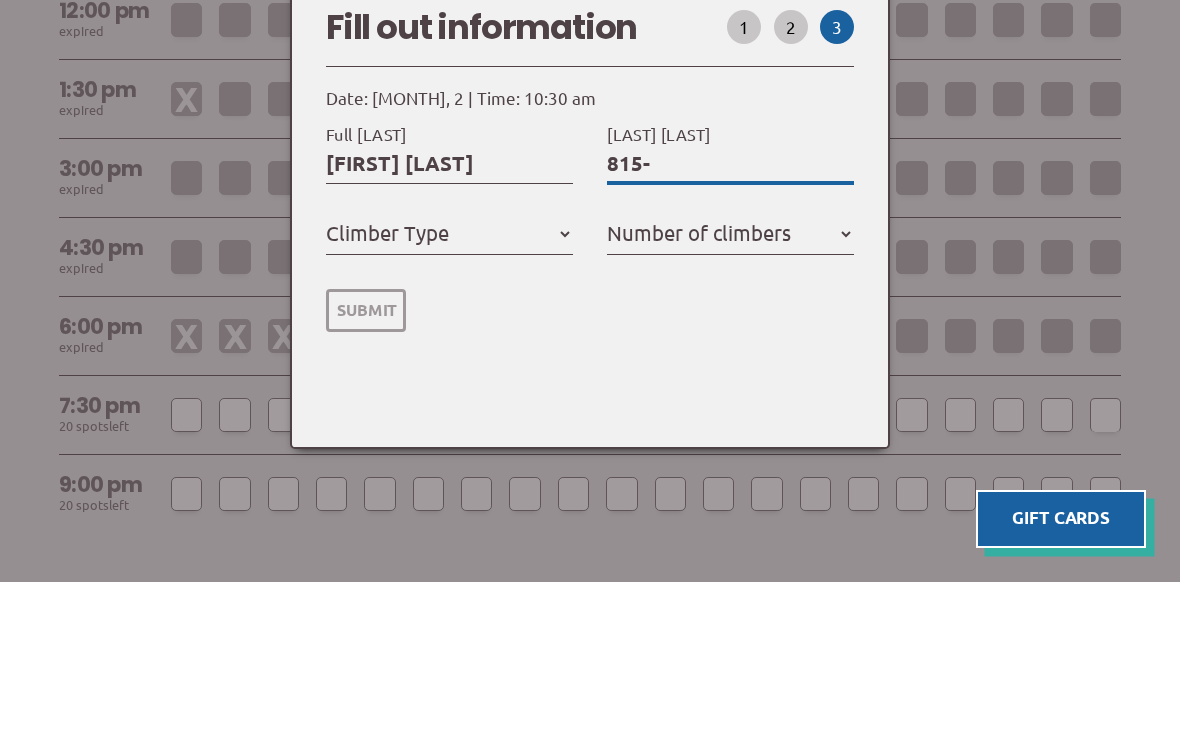 select 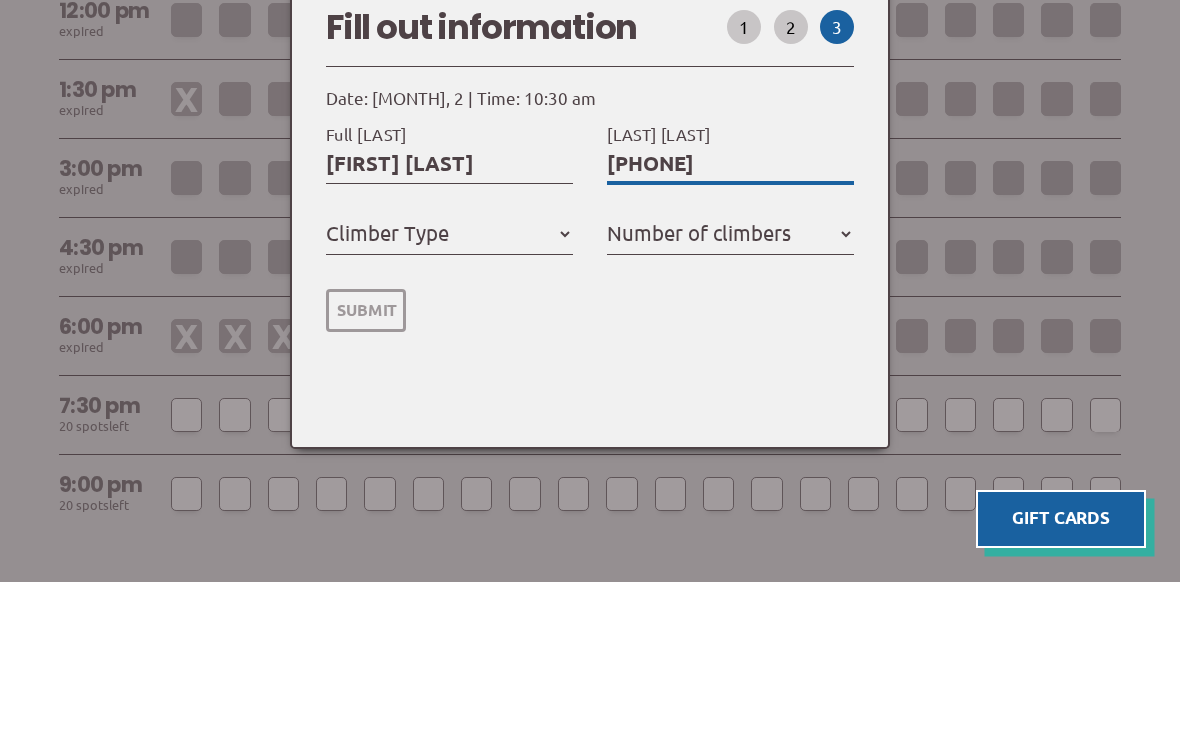 select 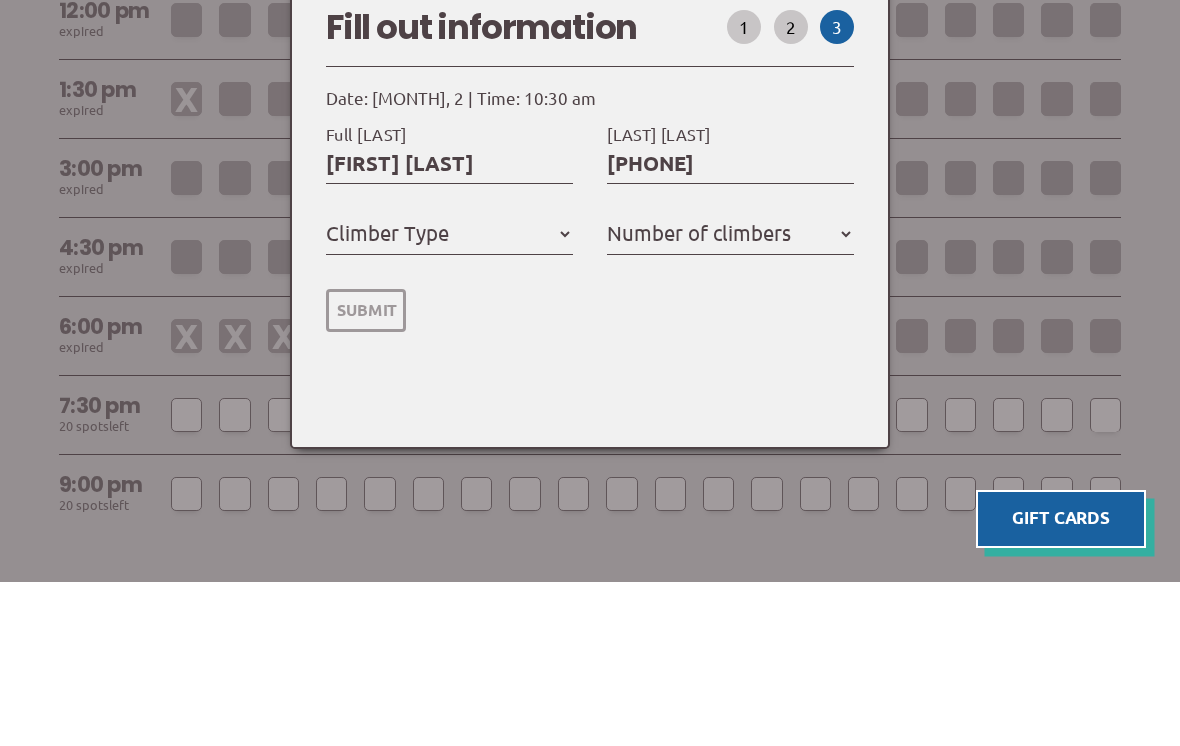 click on "Climber Type" at bounding box center (387, 397) 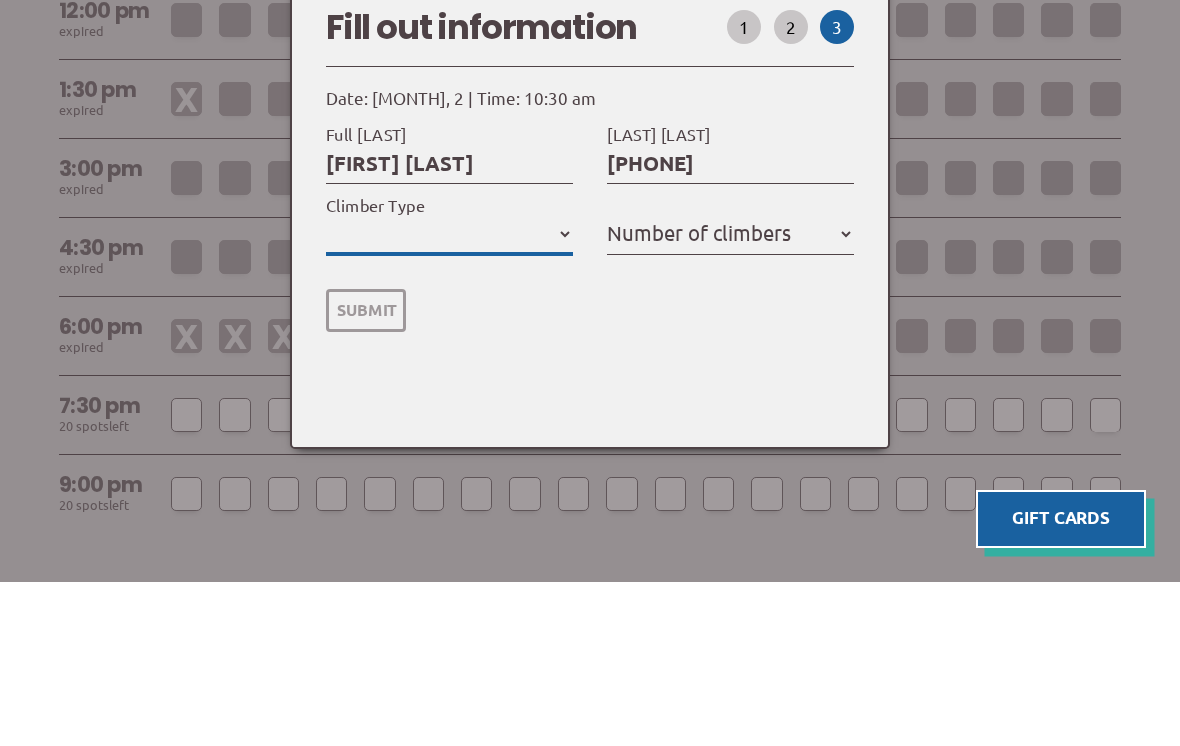 scroll, scrollTop: 1715, scrollLeft: 0, axis: vertical 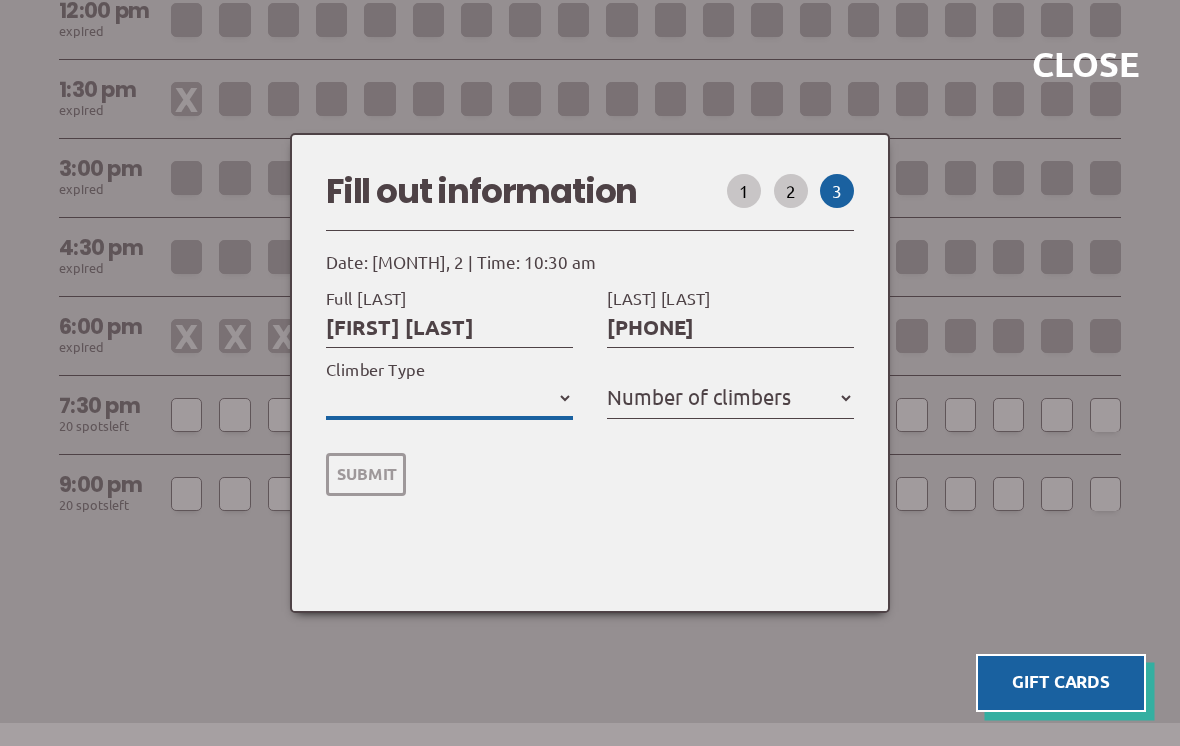 select on "Day Climber" 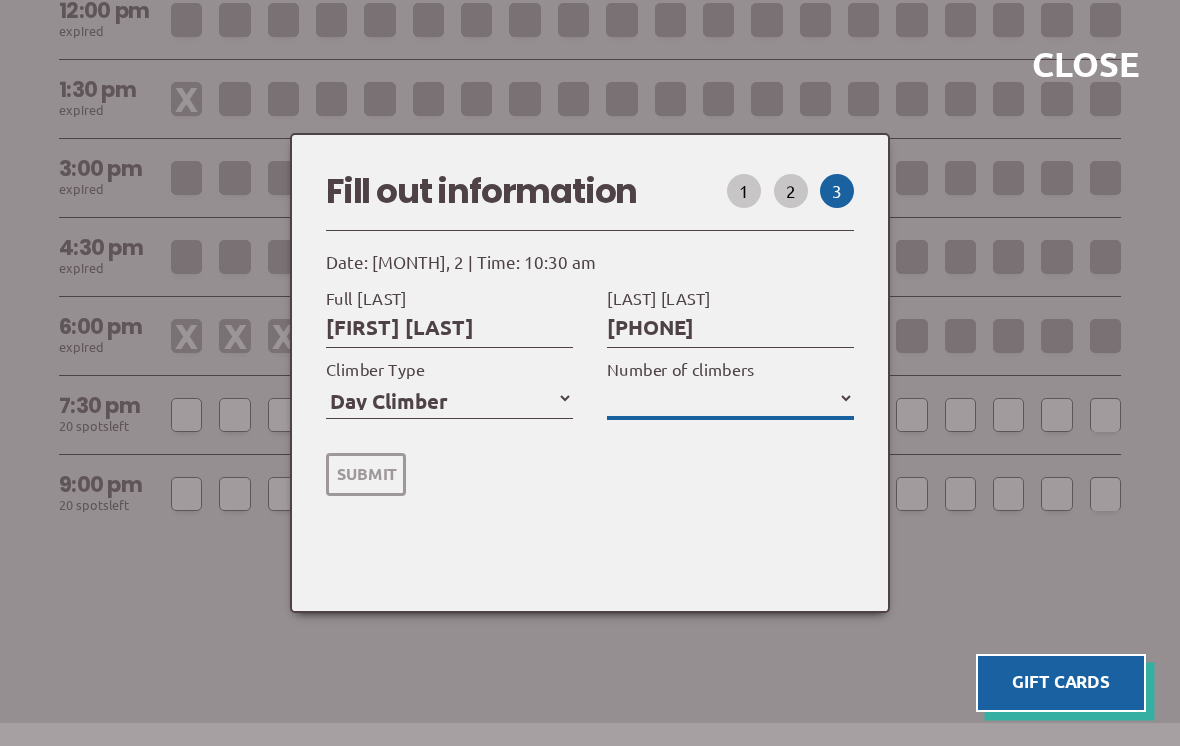 click on "1 2 3 4 5" at bounding box center [730, 398] 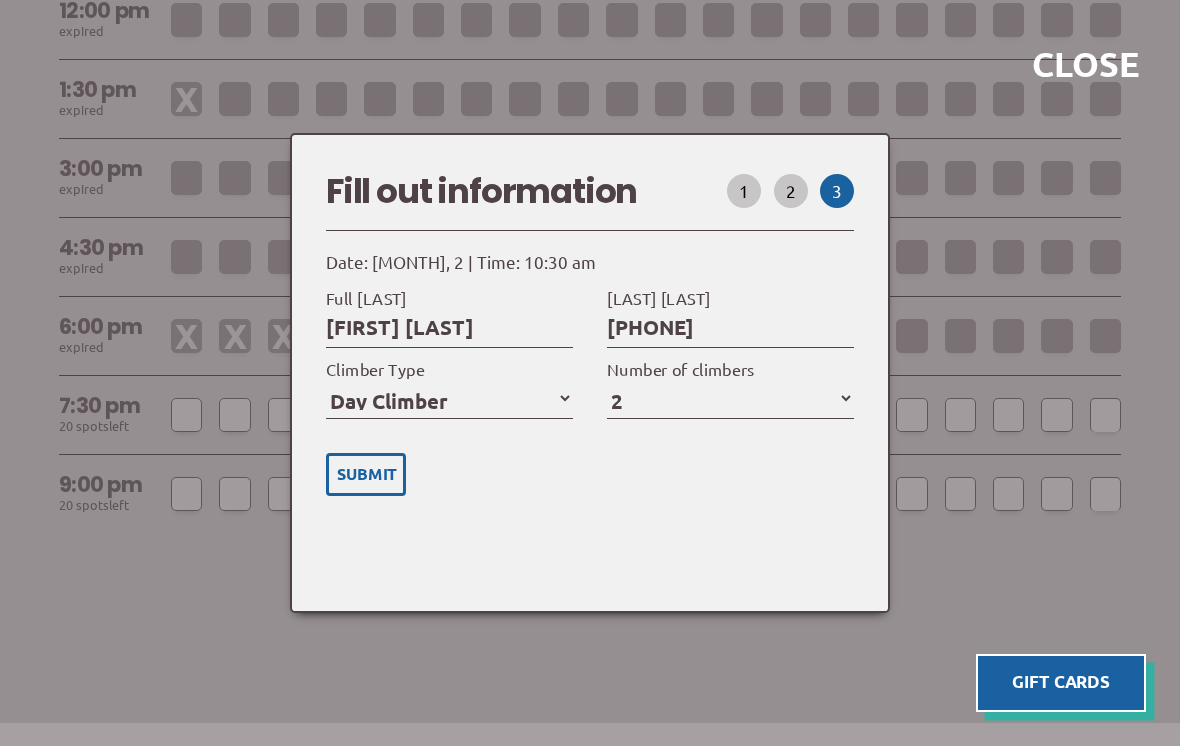 click on "Submit" at bounding box center [366, 474] 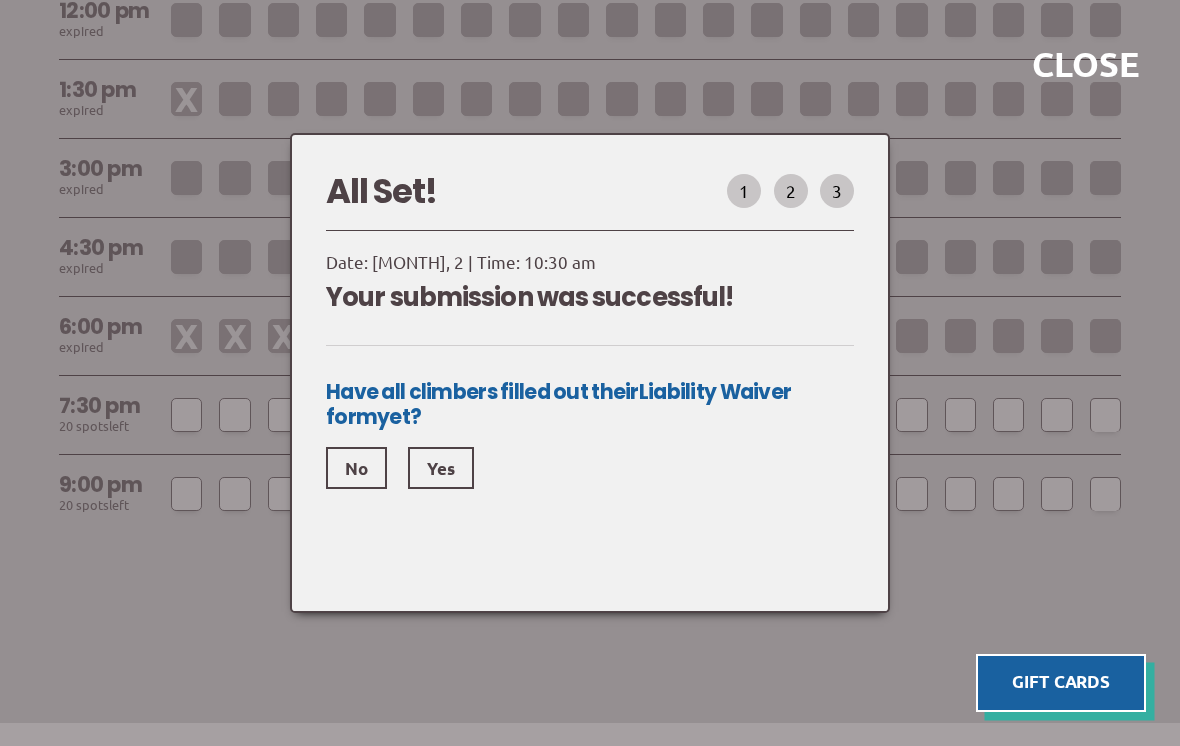click on "Yes" at bounding box center [441, 468] 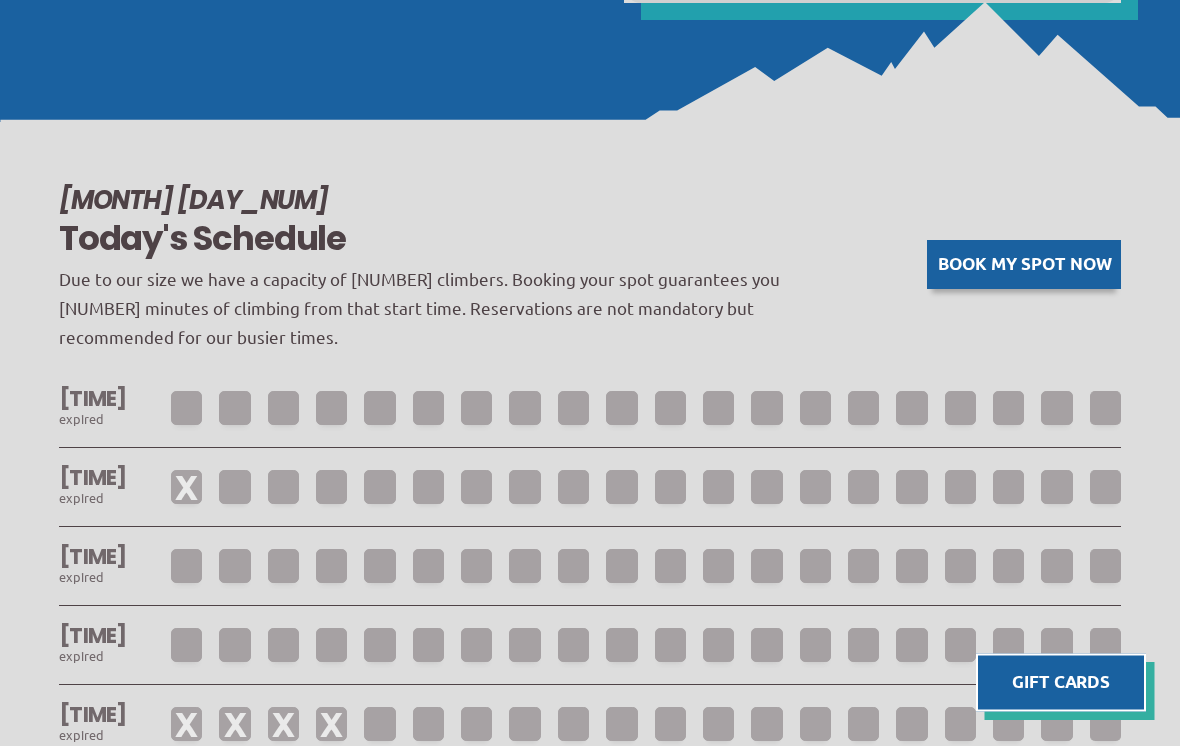 scroll, scrollTop: 1355, scrollLeft: 0, axis: vertical 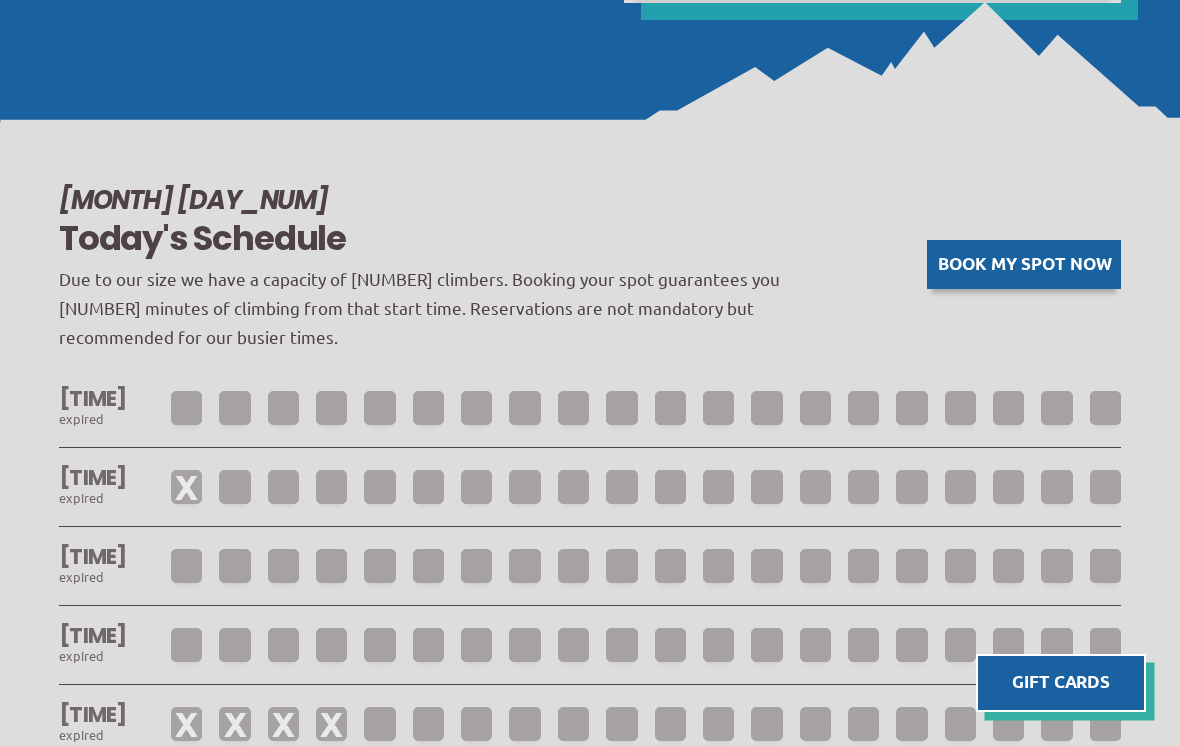 click on "Book my spot now" at bounding box center (1024, 265) 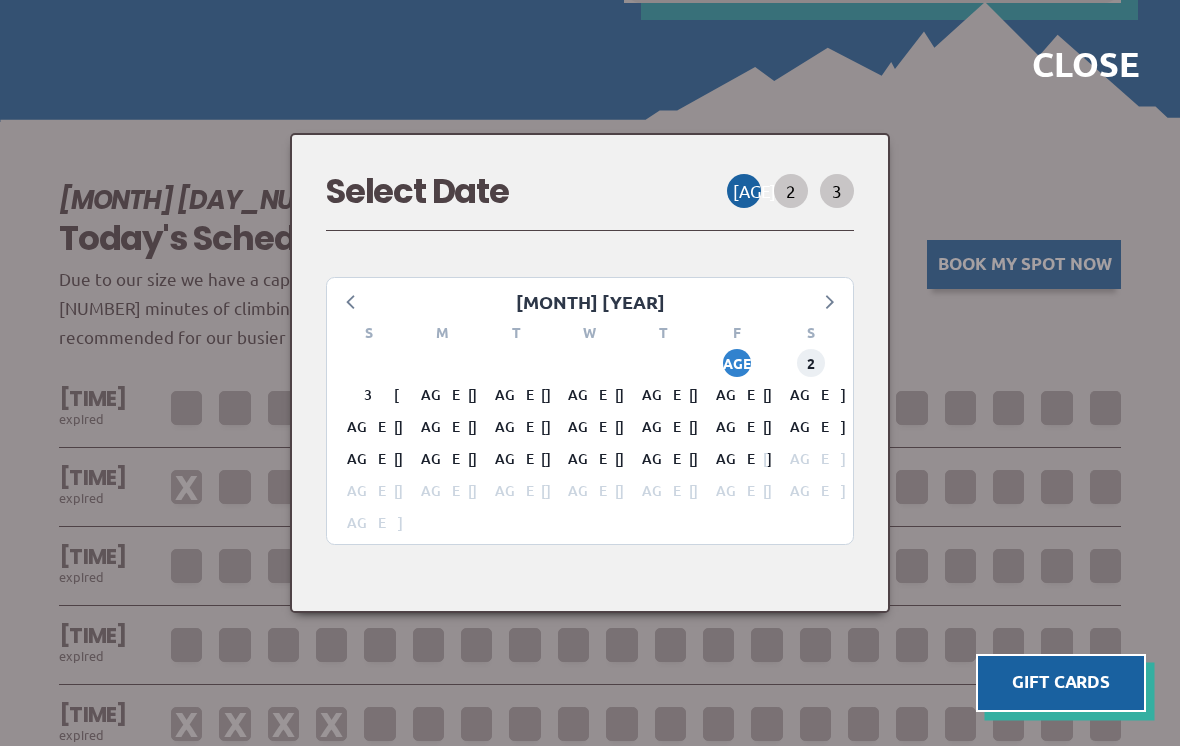 click on "2" at bounding box center (811, 363) 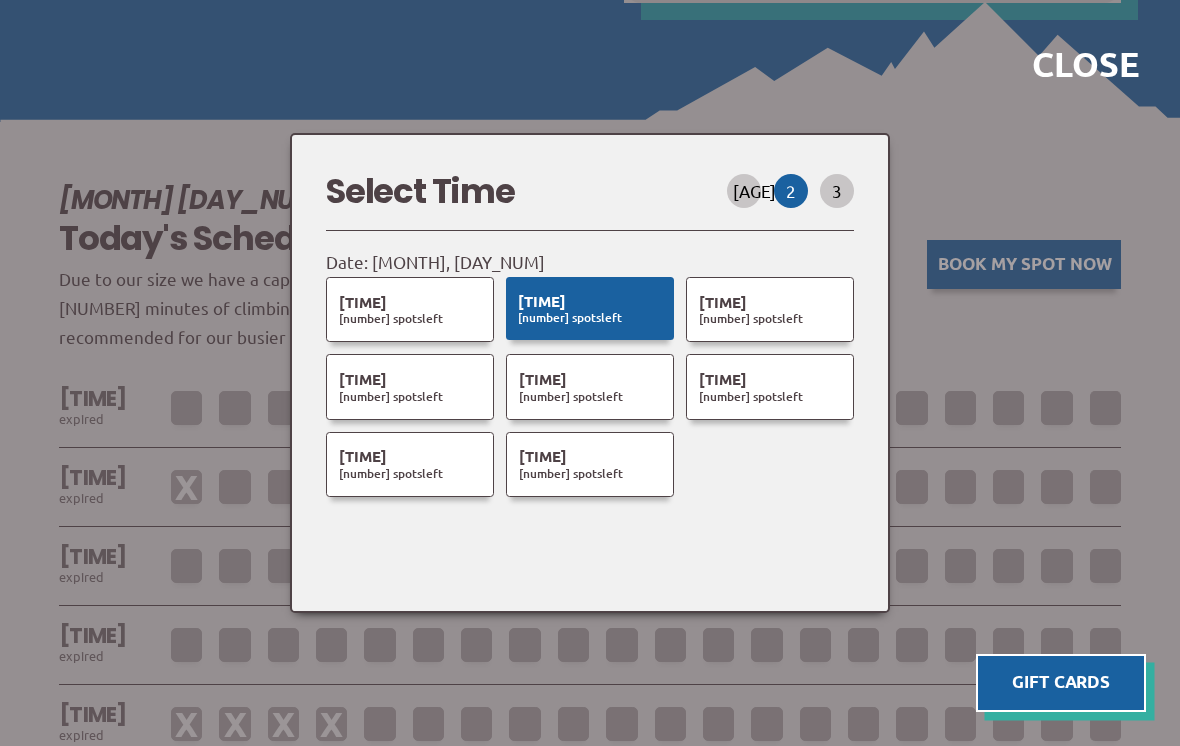 click on "[TIME]
[NUMBER] Spot s Left" at bounding box center [590, 308] 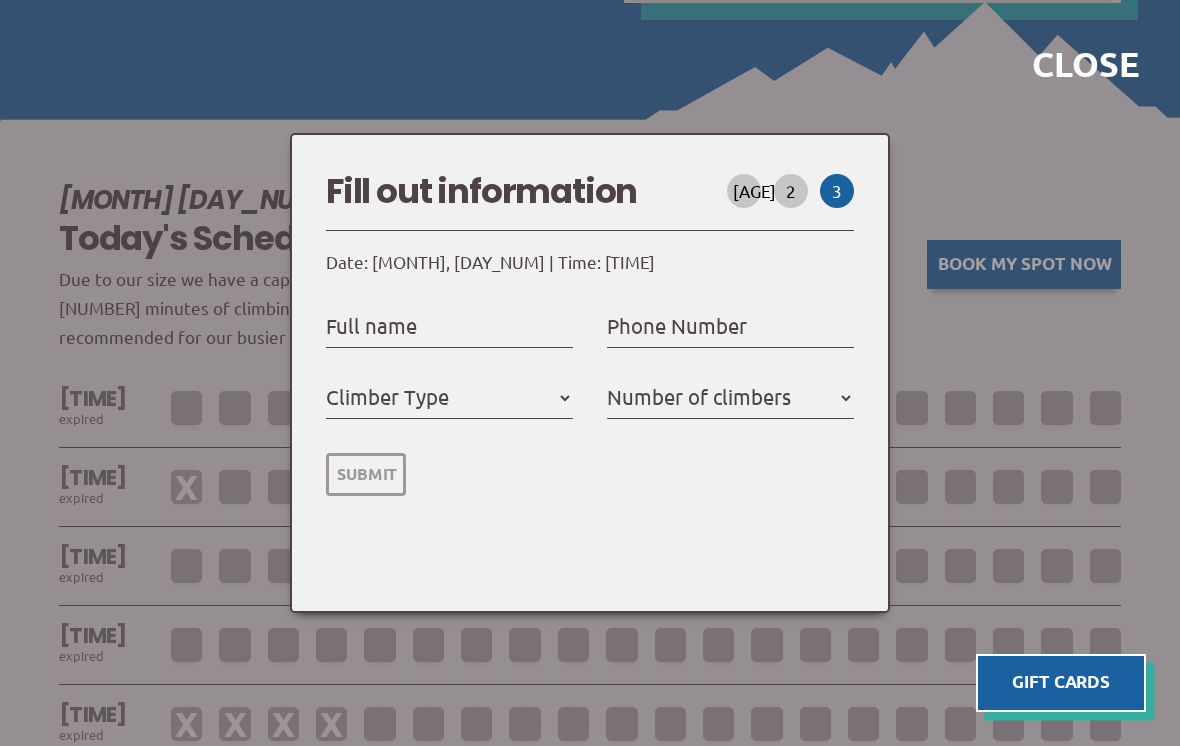 select 